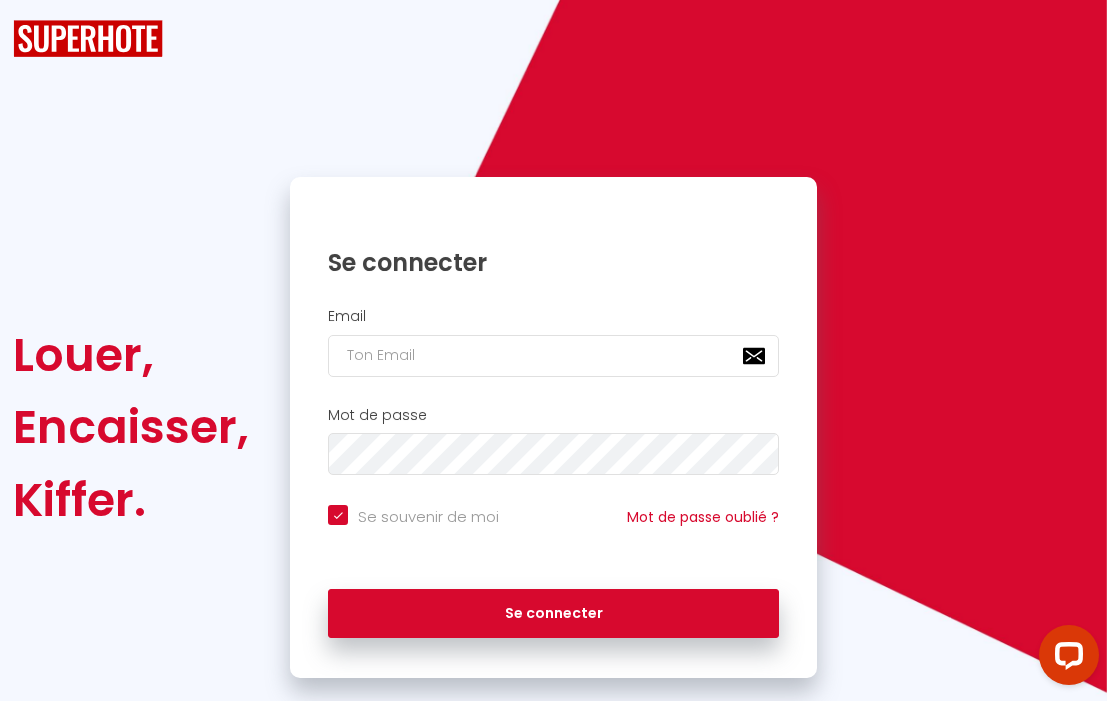 scroll, scrollTop: 0, scrollLeft: 0, axis: both 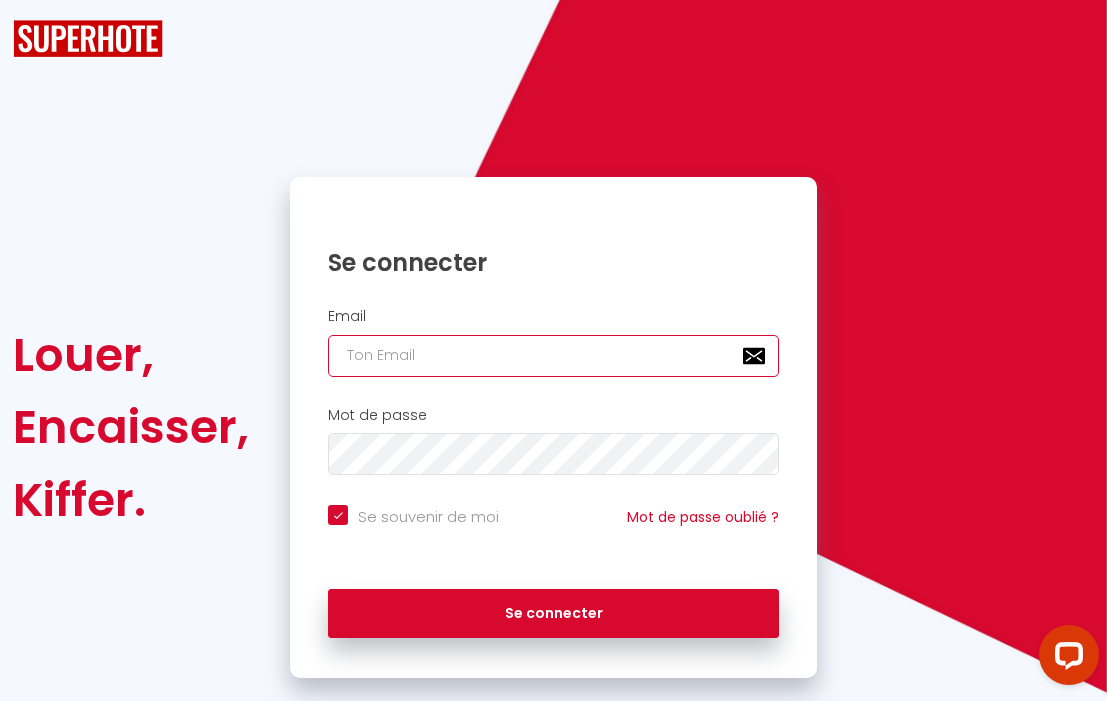 type on "[EMAIL_ADDRESS][DOMAIN_NAME]" 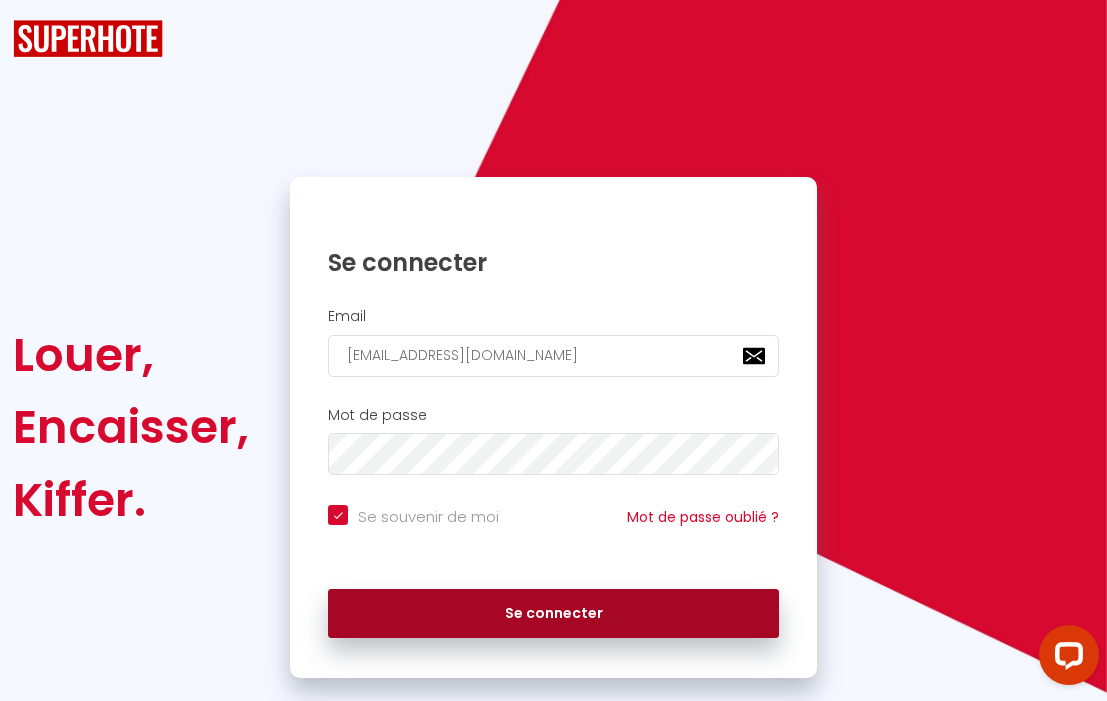 click on "Se connecter" at bounding box center [553, 614] 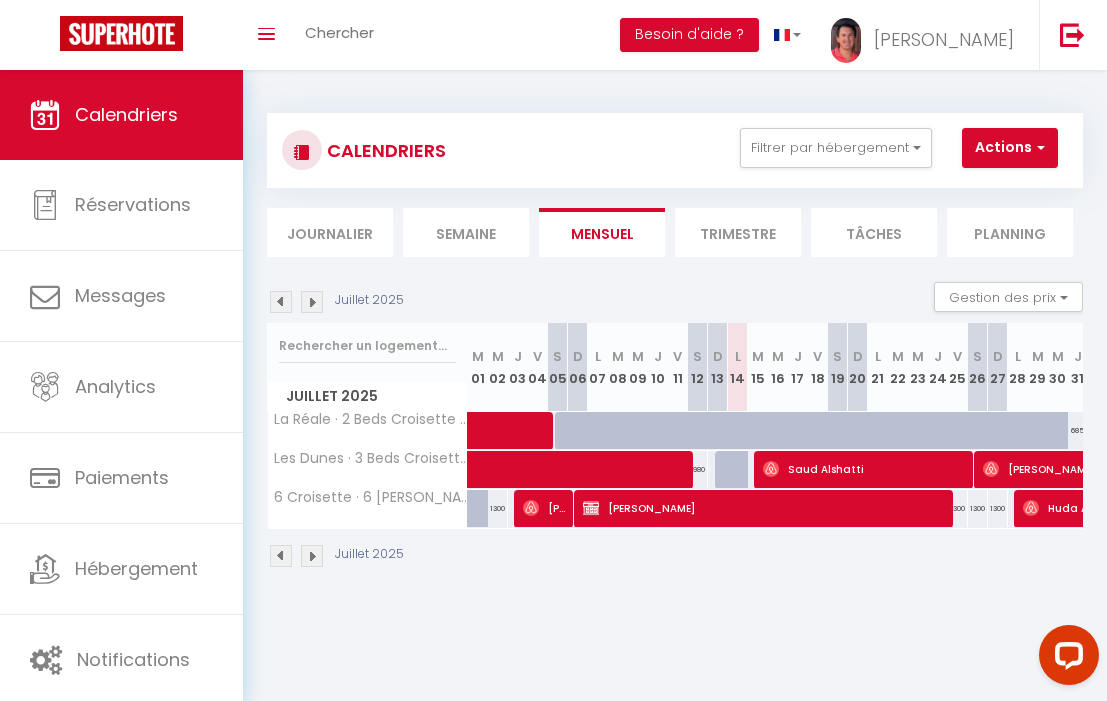 click on "Saud Alshatti" at bounding box center [866, 469] 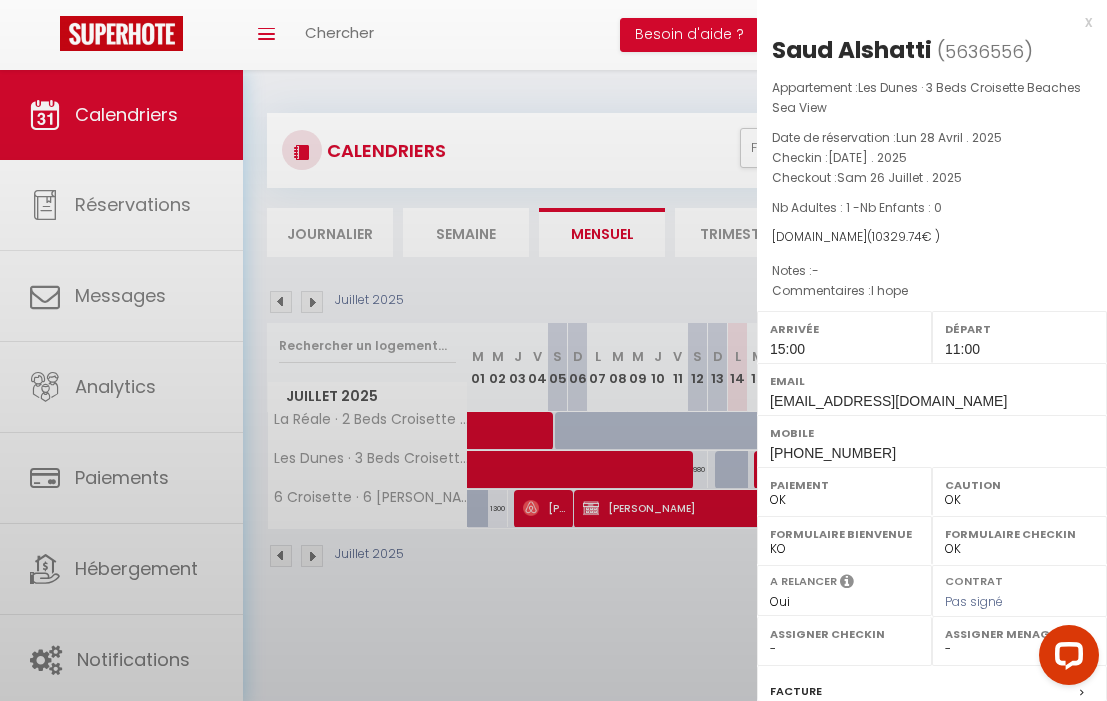 select on "16356" 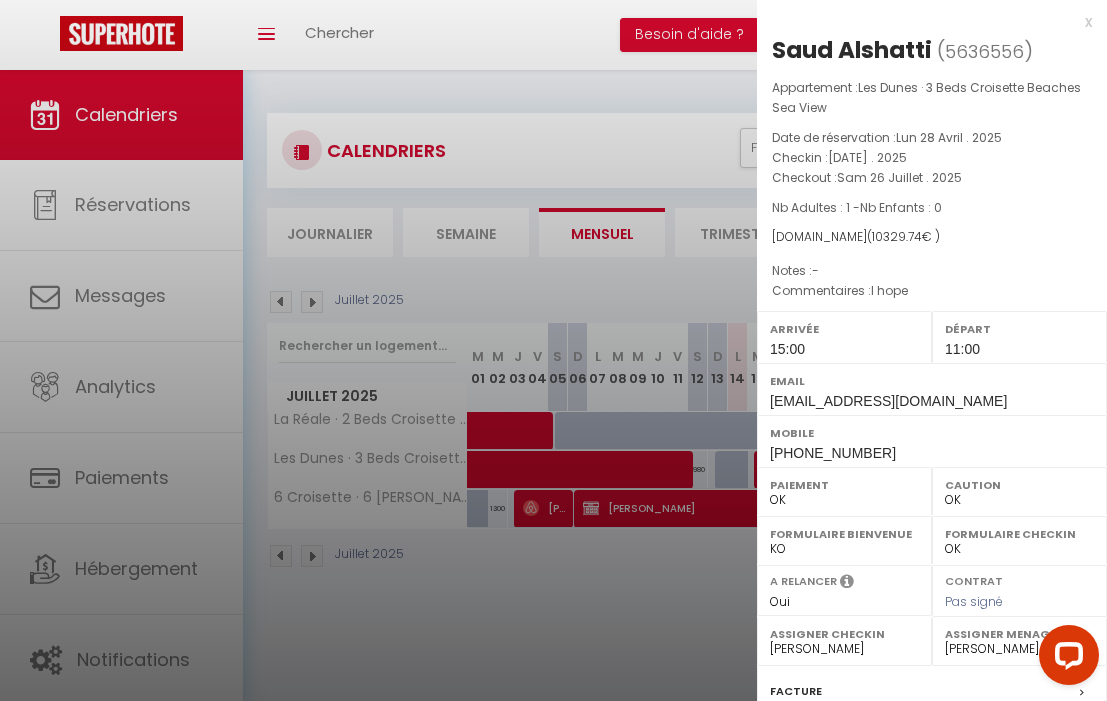 scroll, scrollTop: 245, scrollLeft: 0, axis: vertical 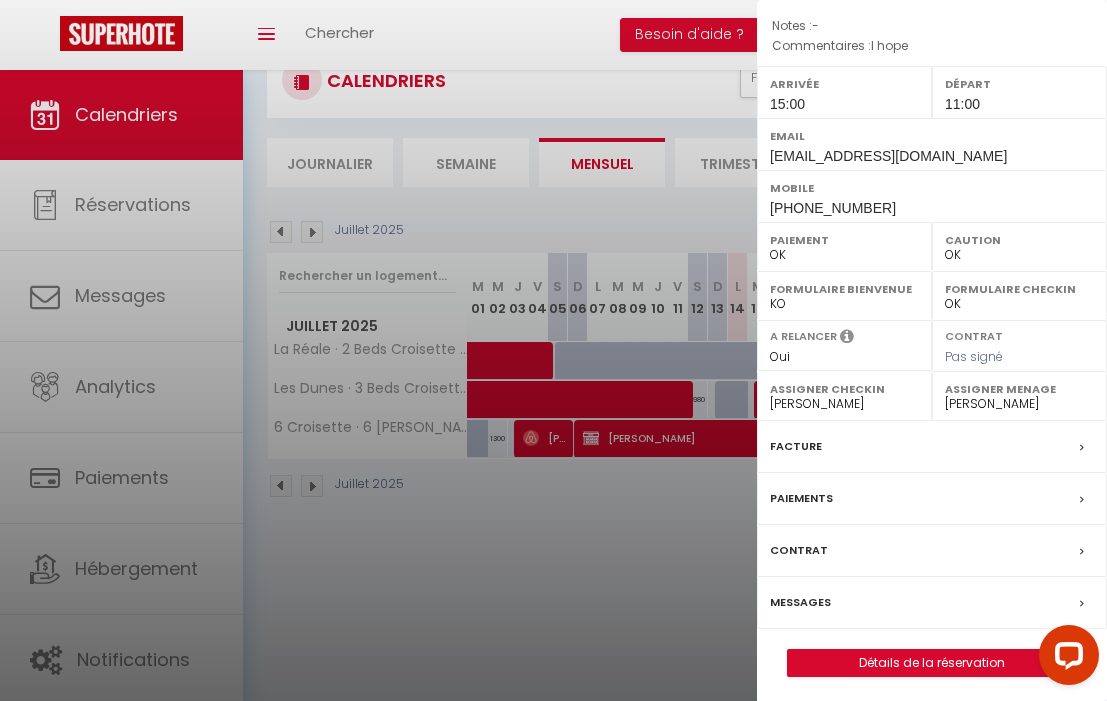 click on "Messages" at bounding box center (800, 602) 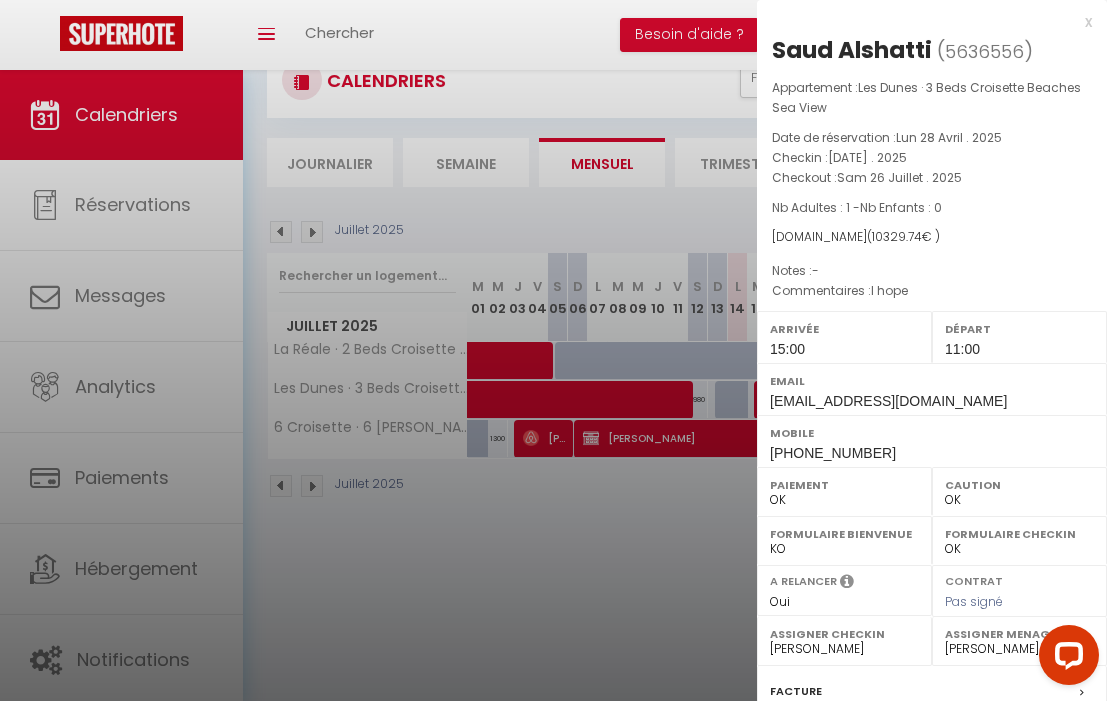 scroll, scrollTop: 0, scrollLeft: 0, axis: both 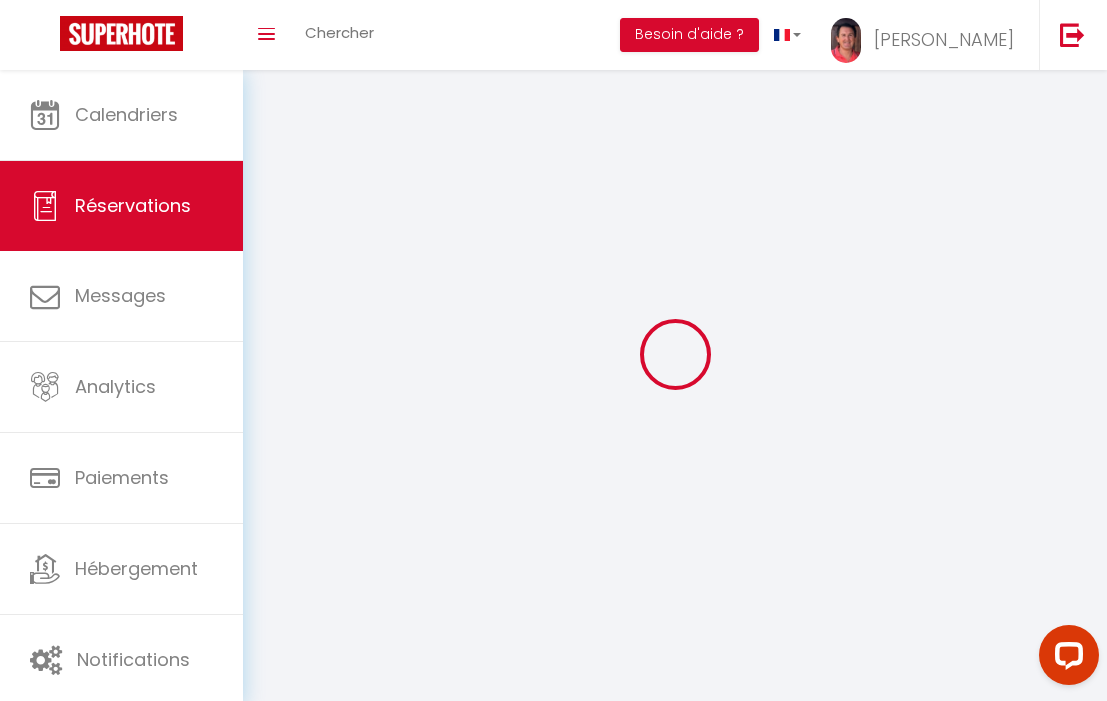 select 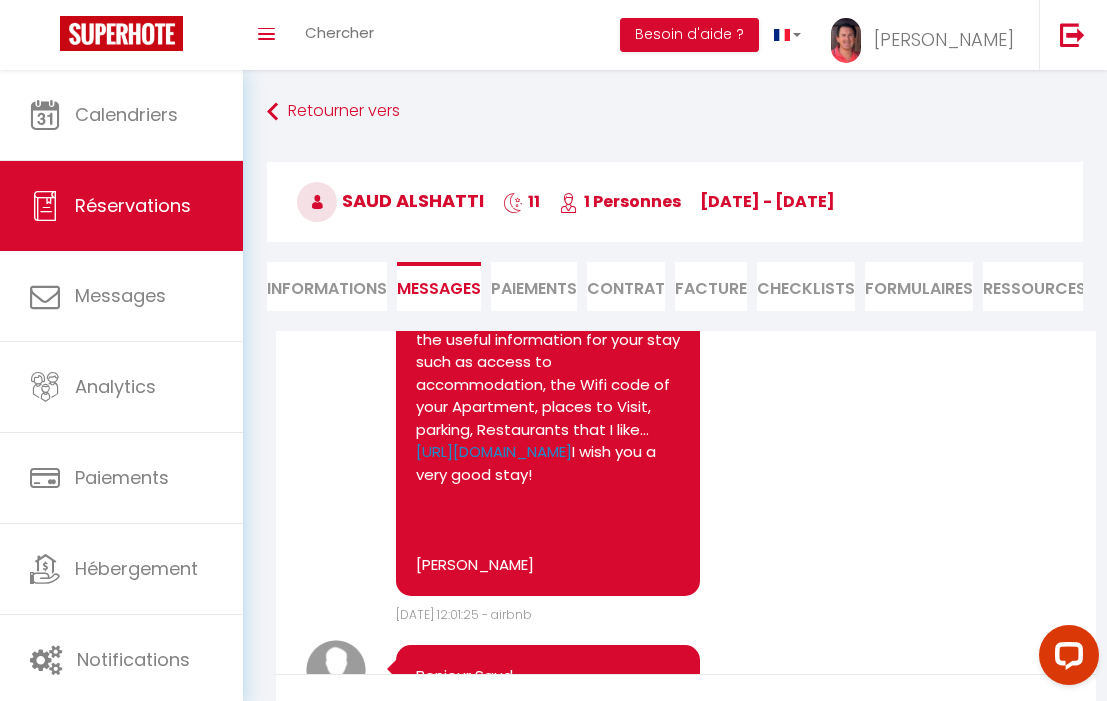 scroll, scrollTop: 9767, scrollLeft: 0, axis: vertical 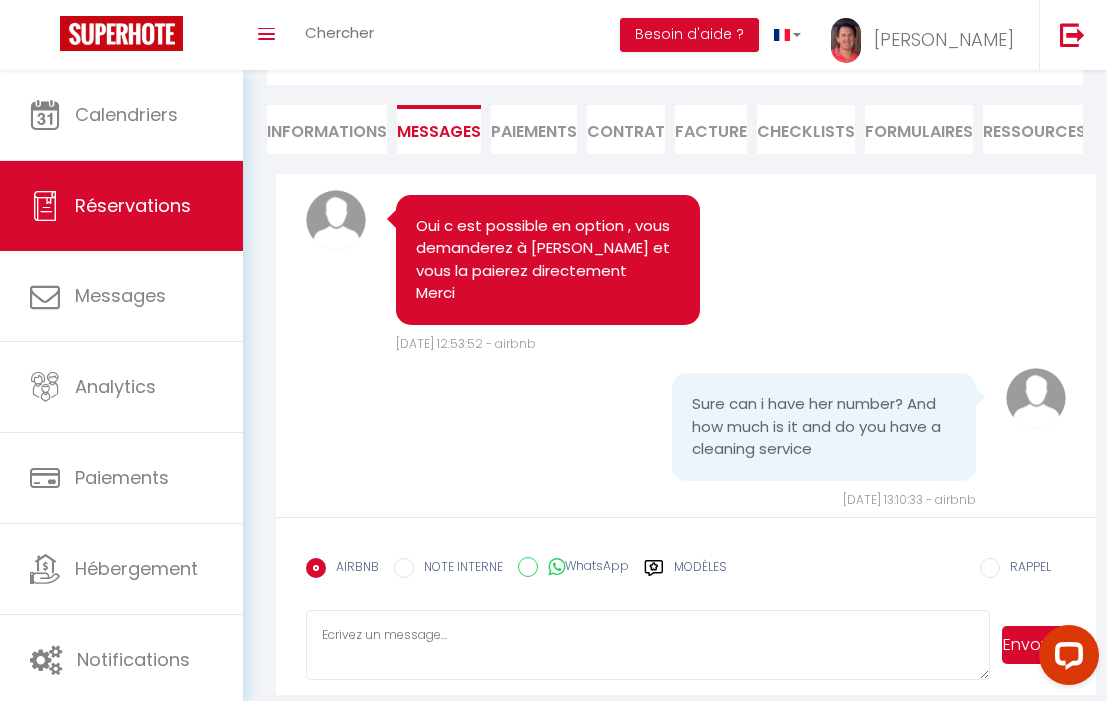 click on "Paiements" at bounding box center [534, 129] 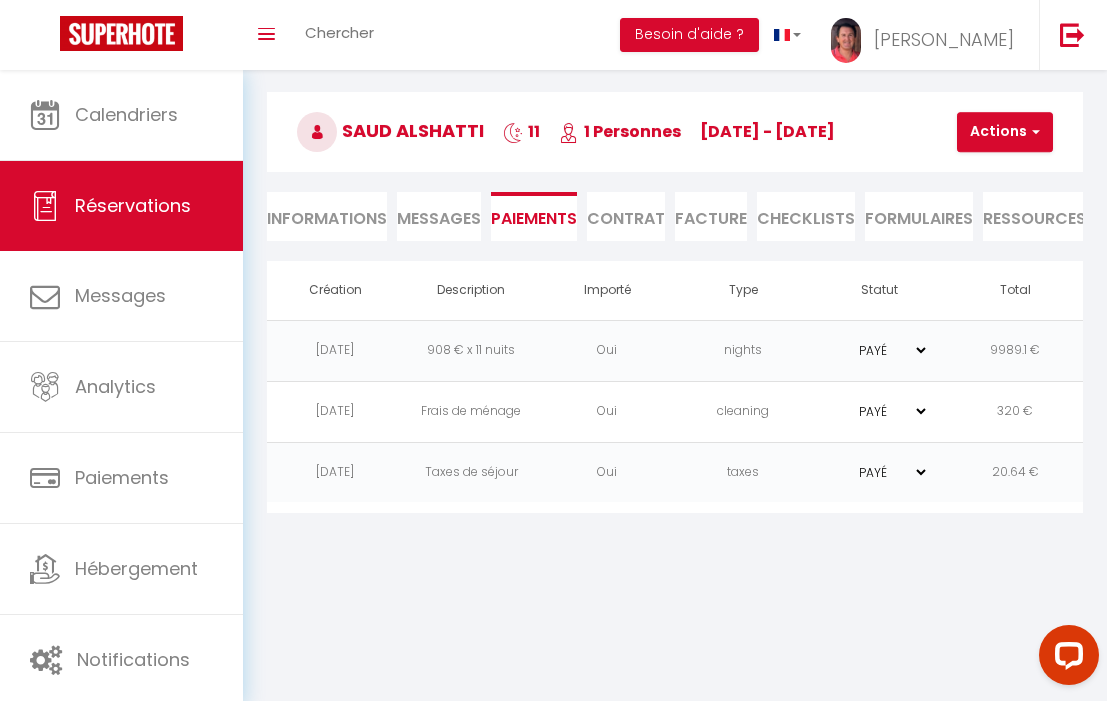 click on "Messages" at bounding box center (439, 218) 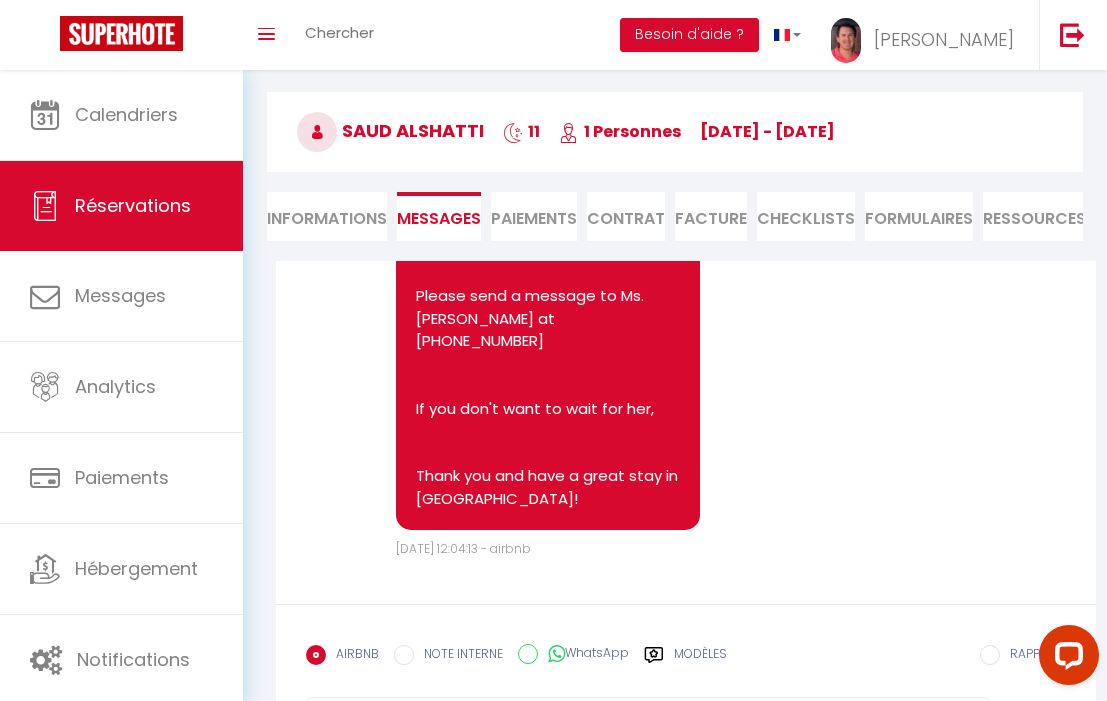scroll, scrollTop: 9767, scrollLeft: 0, axis: vertical 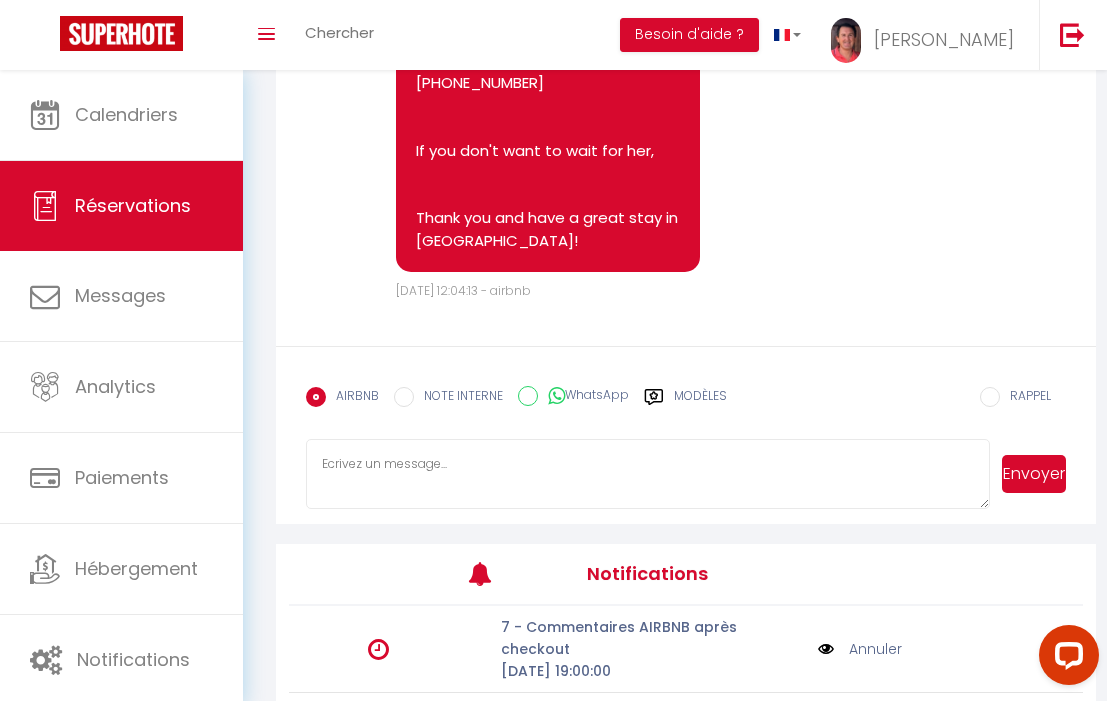 click on "Modèles" at bounding box center (700, 404) 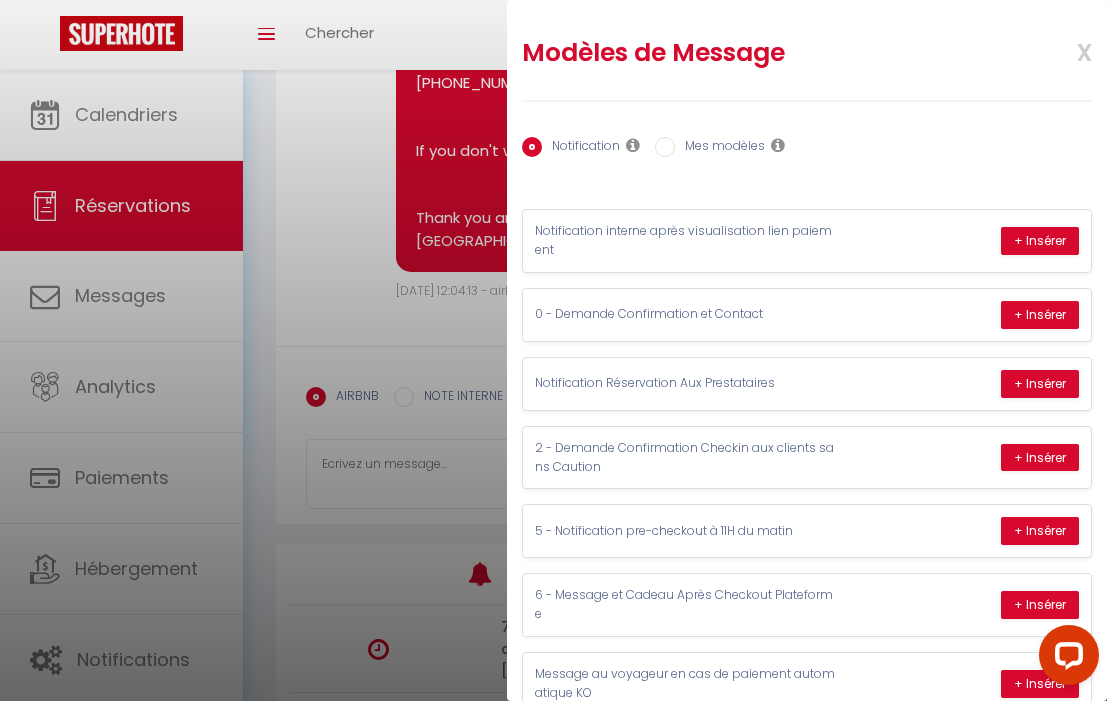 click on "Mes modèles" at bounding box center [720, 148] 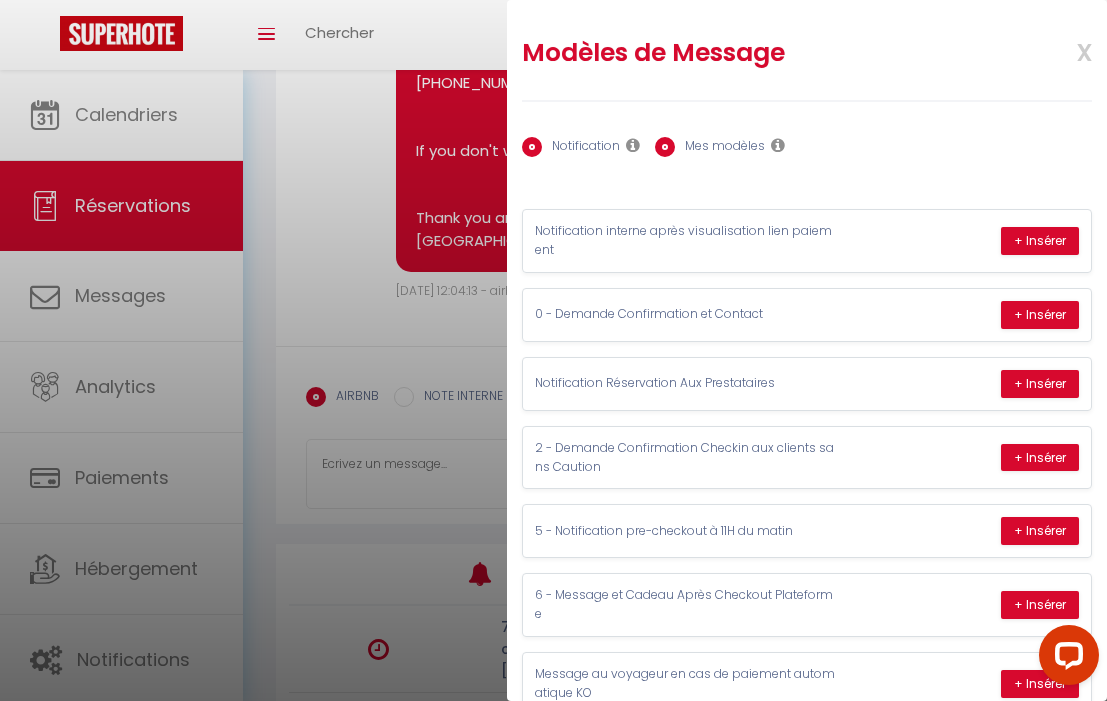 radio on "false" 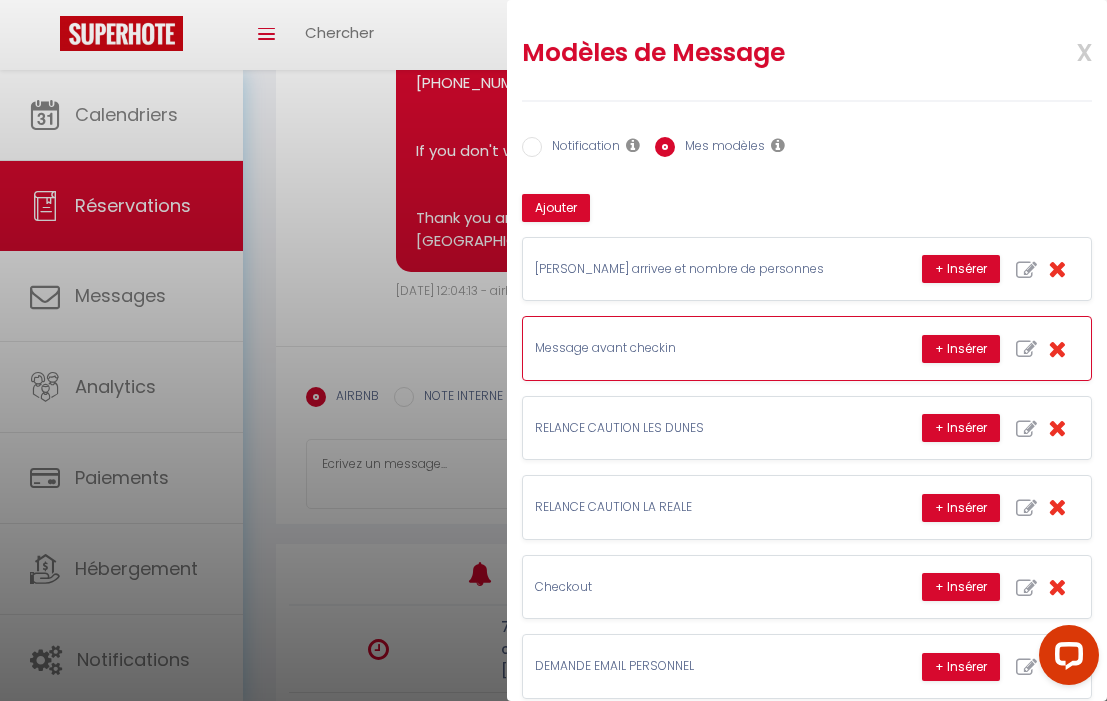 click at bounding box center [1026, 349] 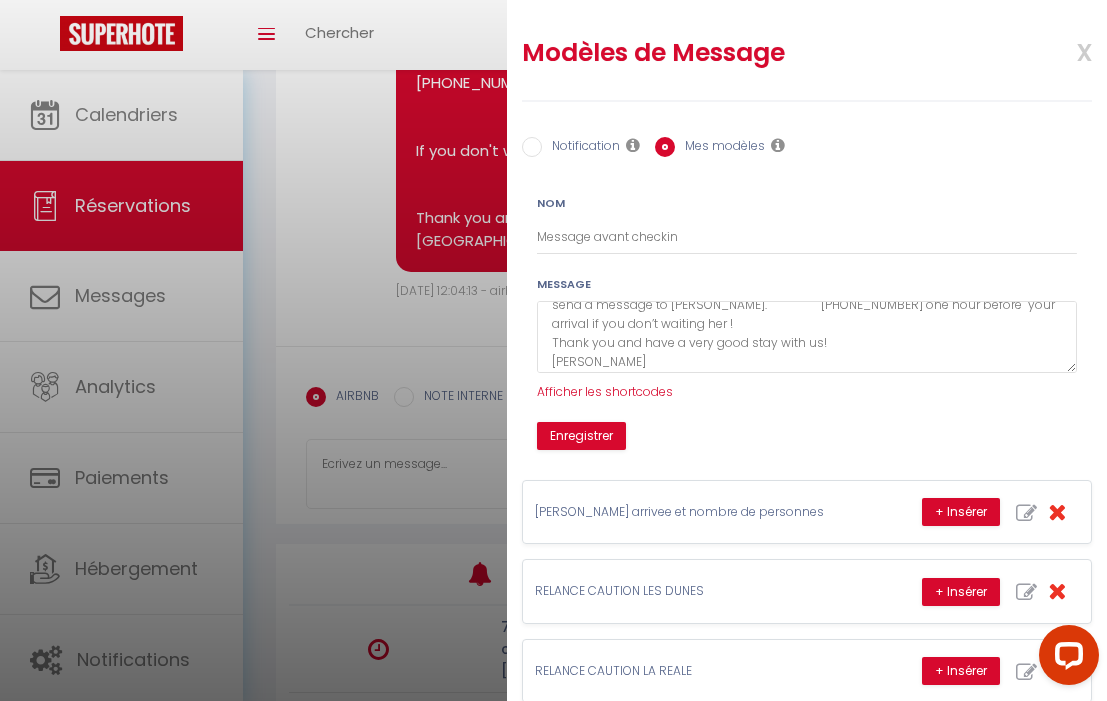 scroll, scrollTop: 51, scrollLeft: 0, axis: vertical 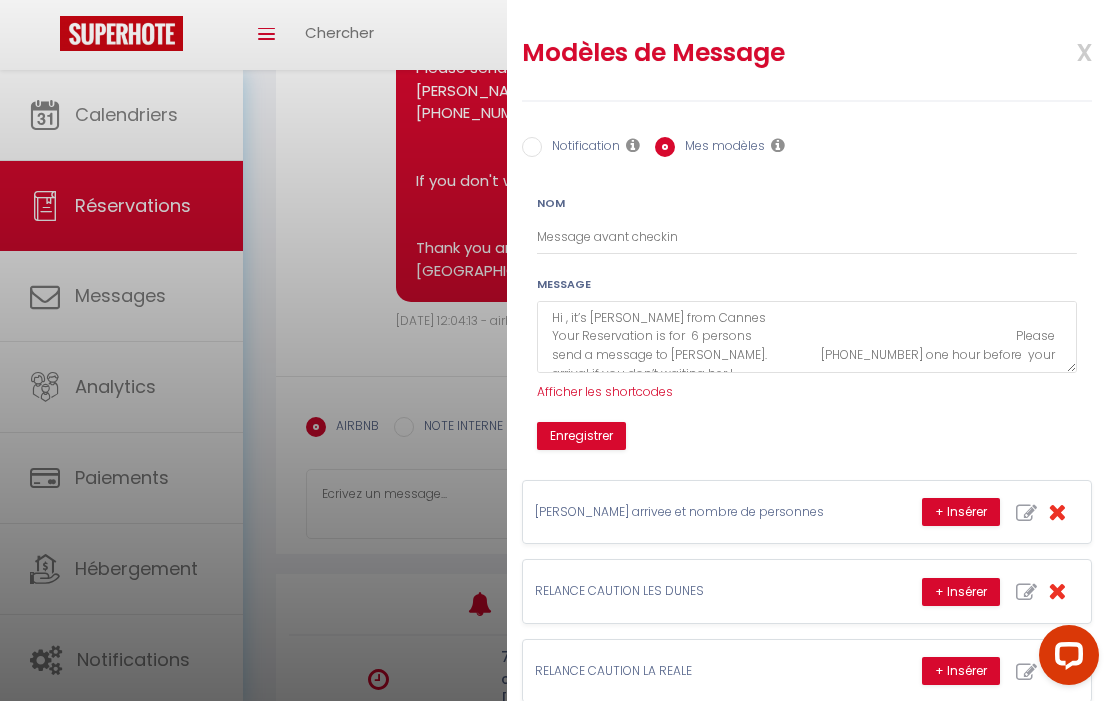 click on "Notification" at bounding box center (532, 147) 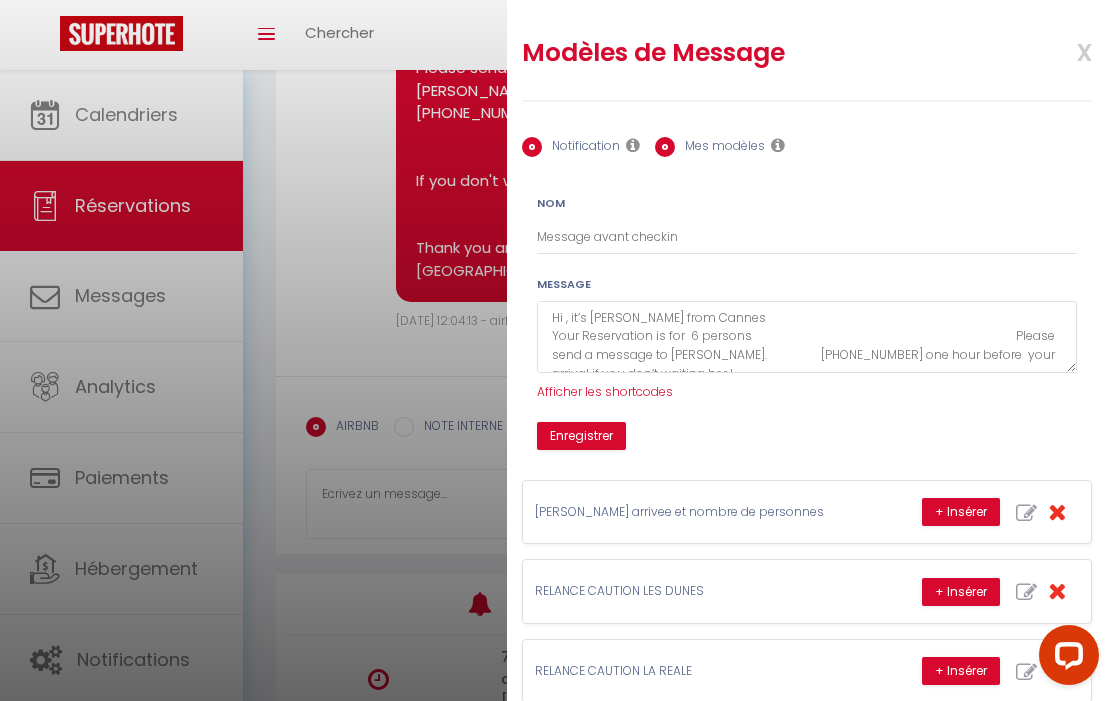 radio on "false" 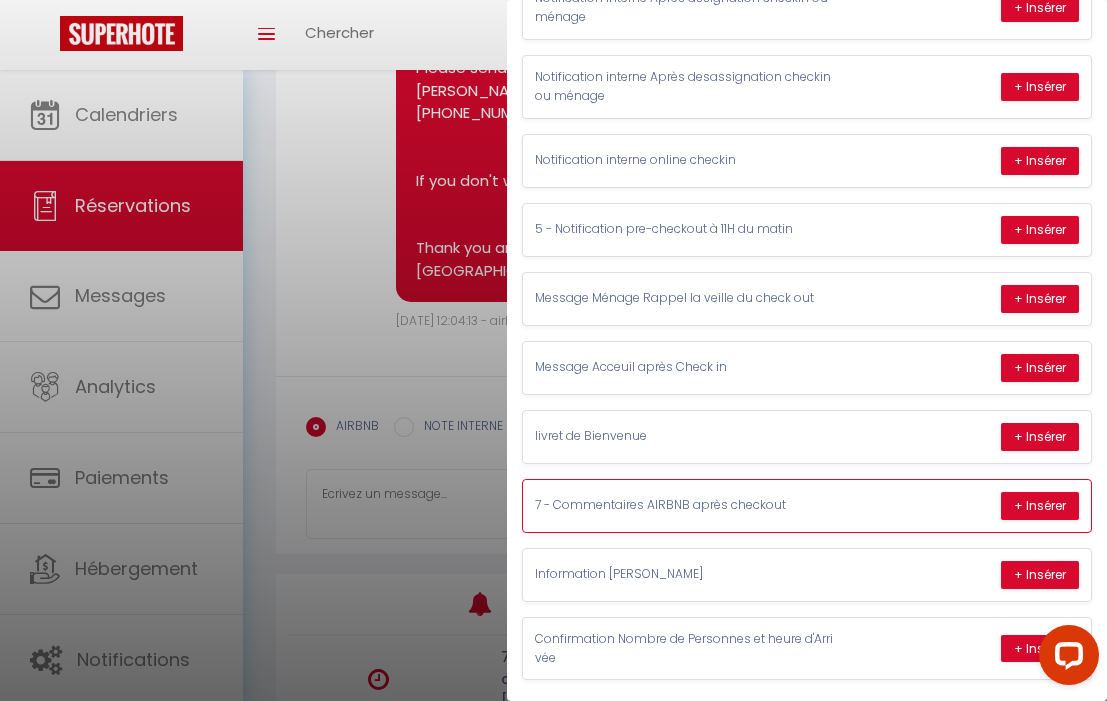 scroll, scrollTop: 834, scrollLeft: 0, axis: vertical 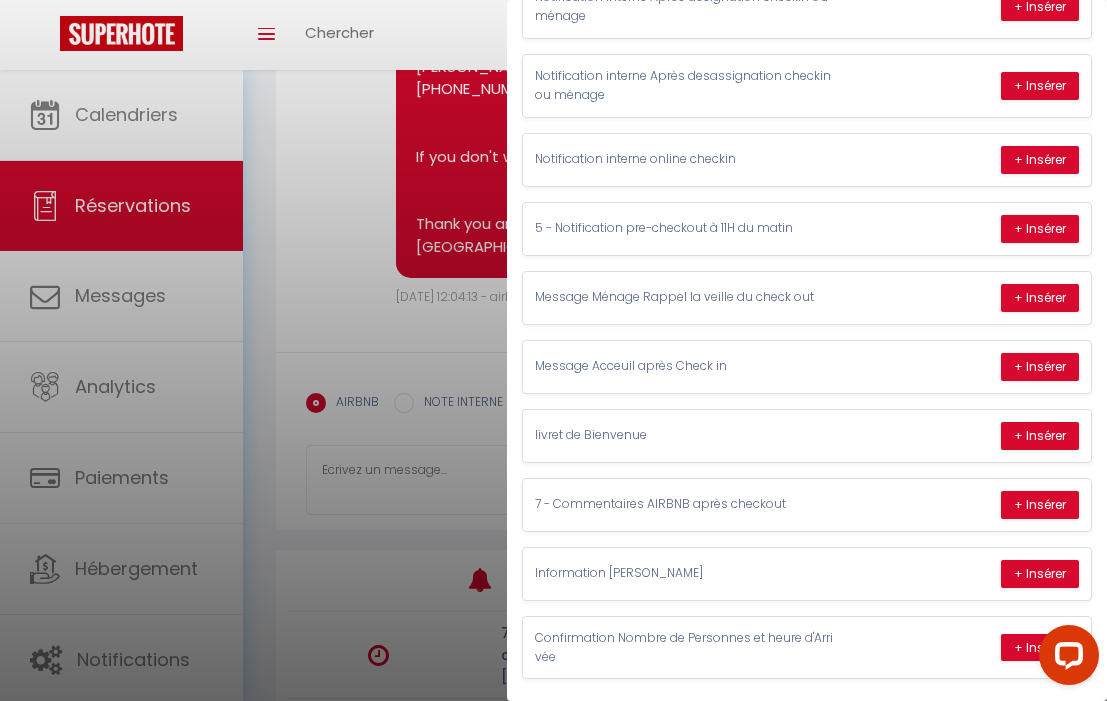 click at bounding box center (553, 350) 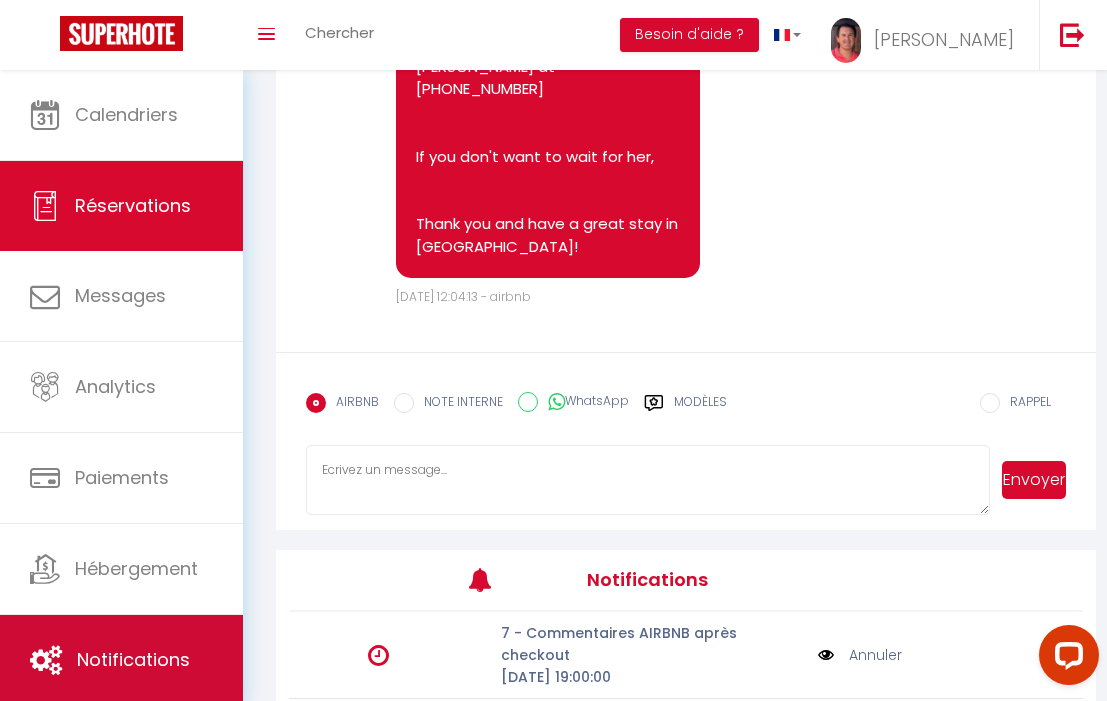 click on "Notifications" at bounding box center [121, 660] 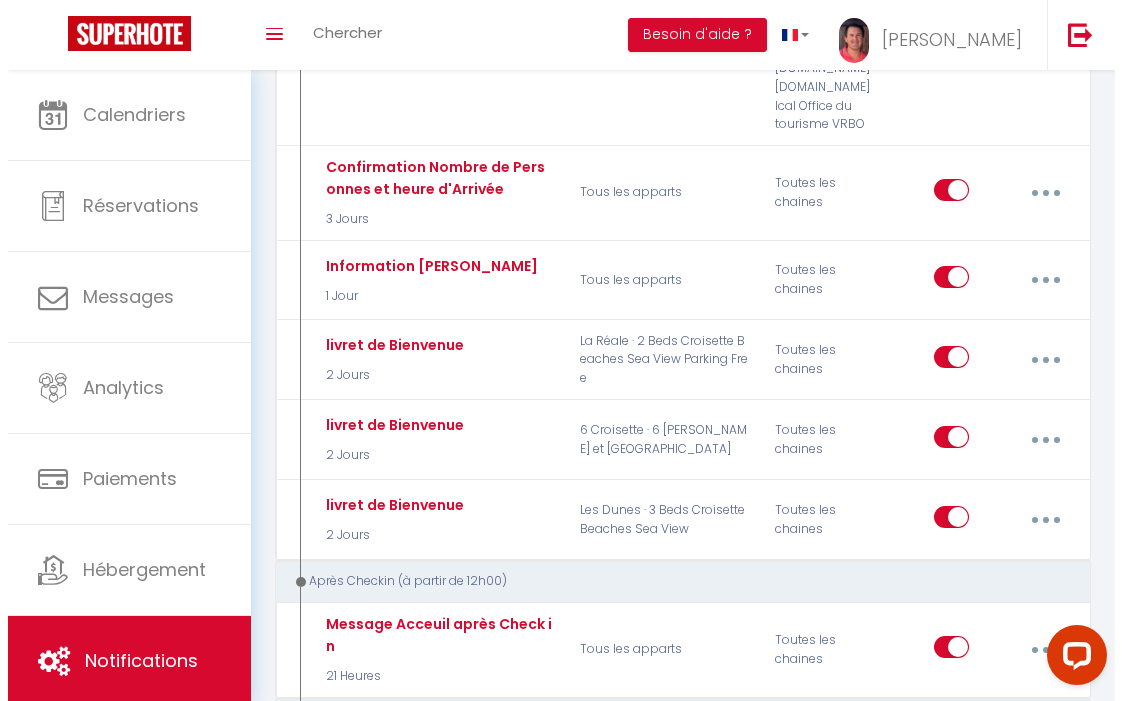 scroll, scrollTop: 894, scrollLeft: 0, axis: vertical 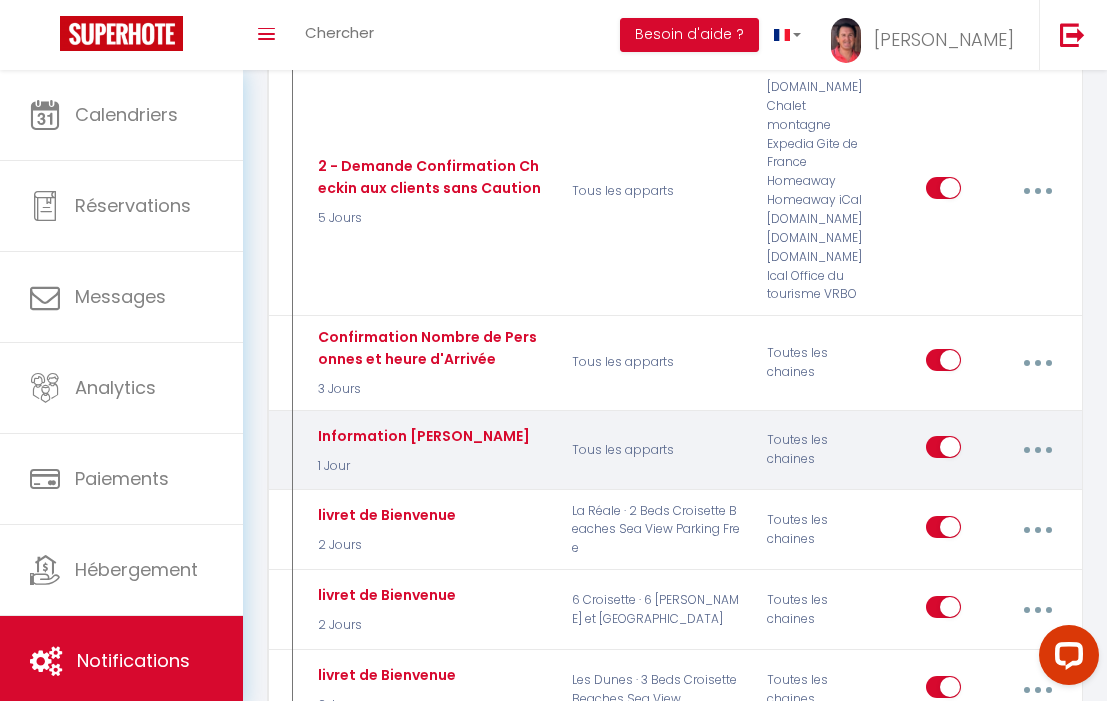 click at bounding box center [1038, 450] 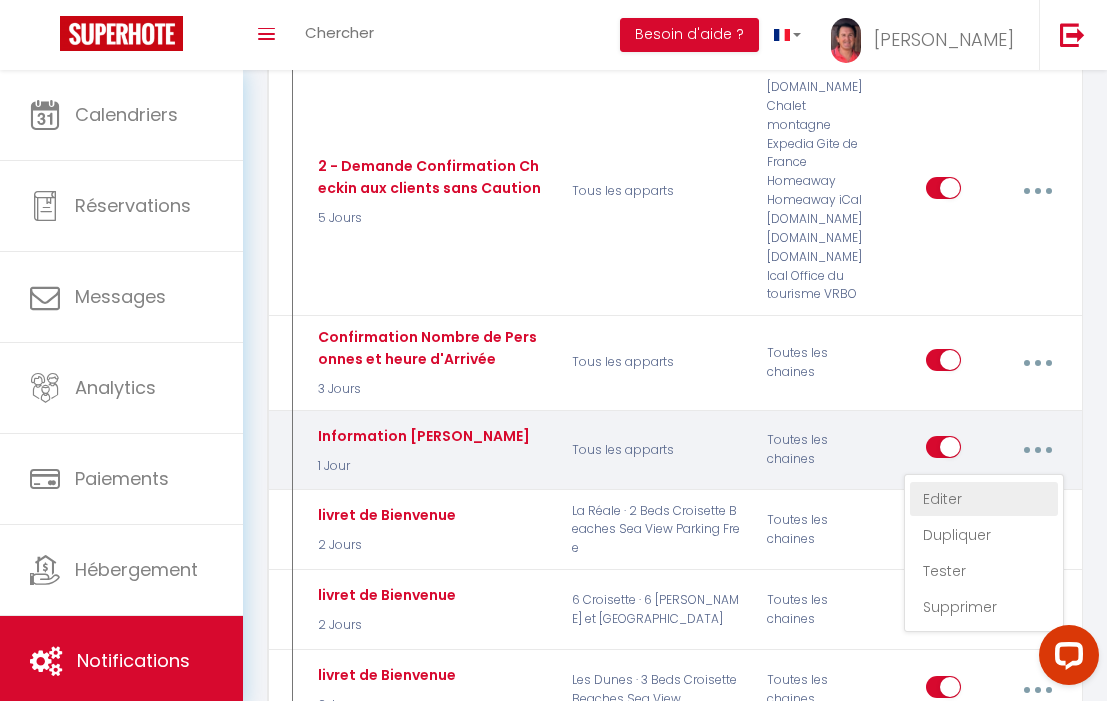 click on "Editer" at bounding box center [984, 499] 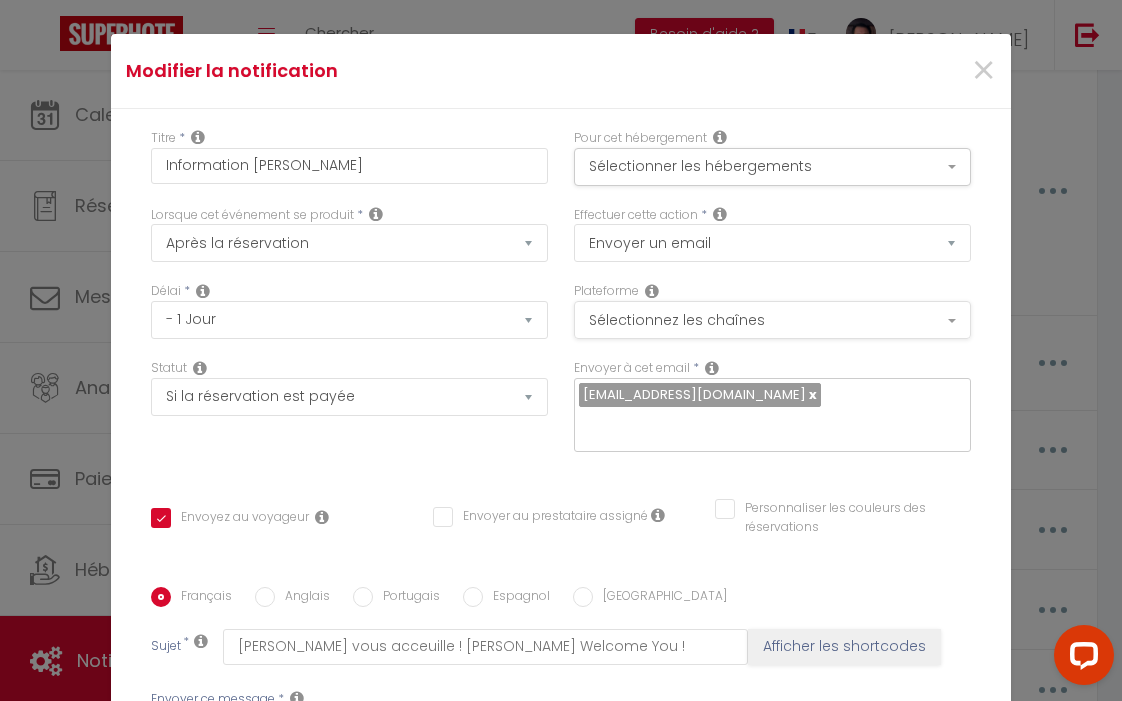 click on "Sélectionnez les chaînes" at bounding box center [772, 320] 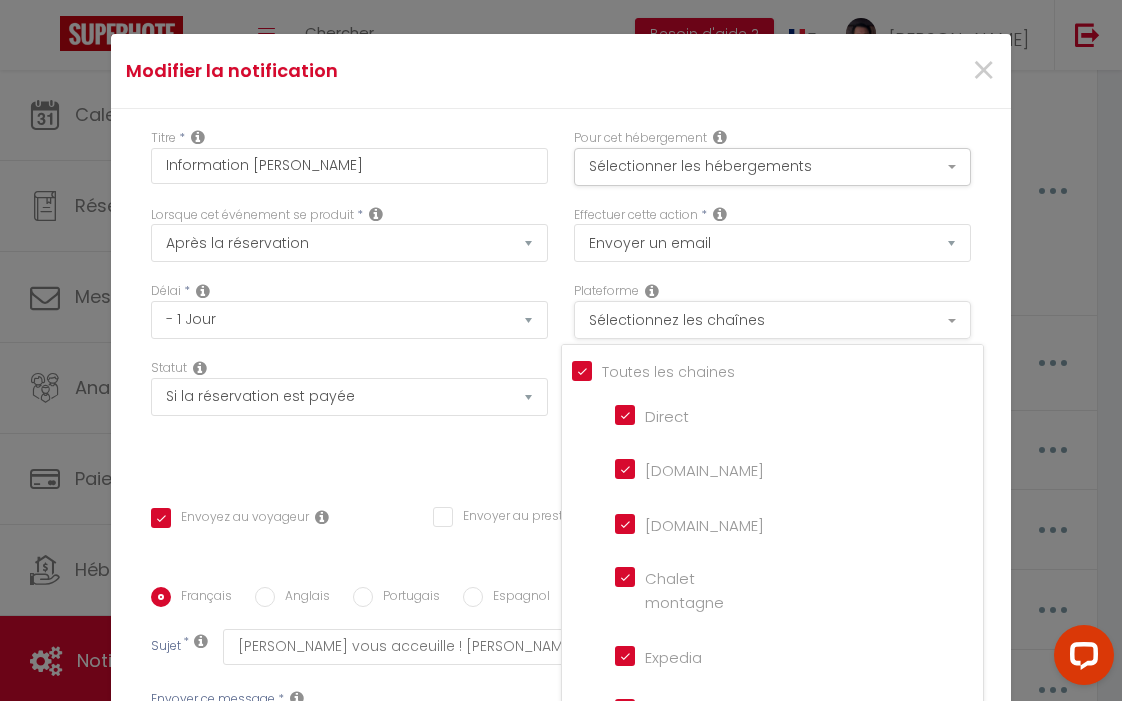 click on "Sélectionnez les chaînes" at bounding box center (772, 320) 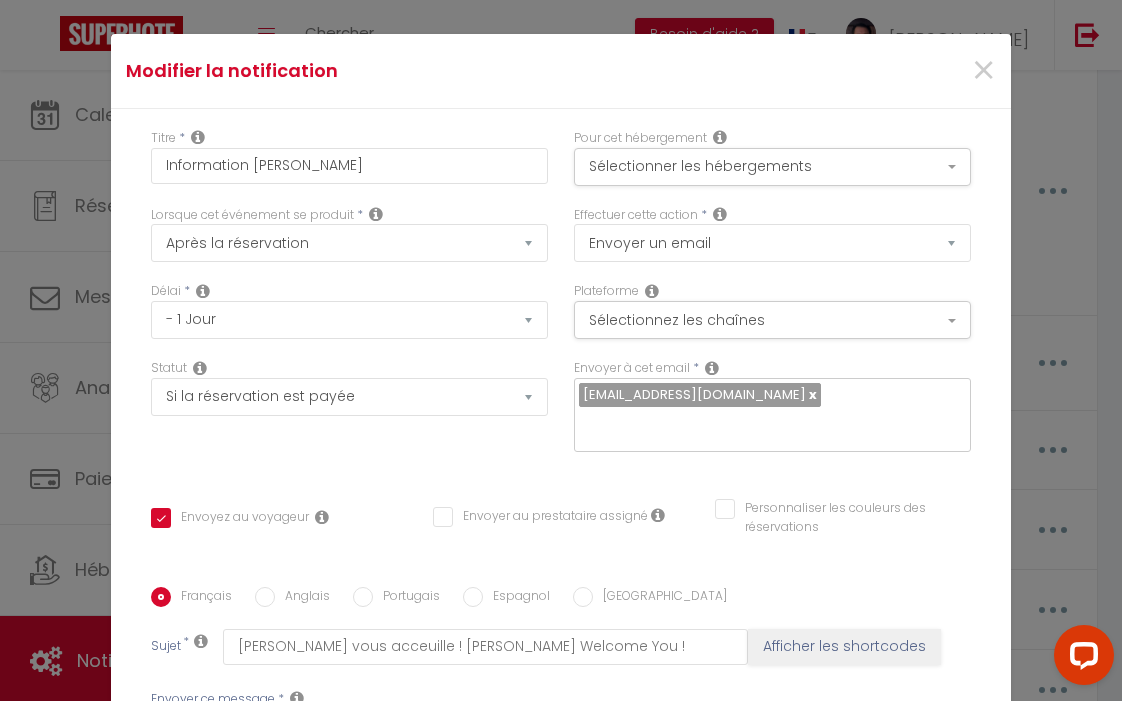 click at bounding box center [712, 368] 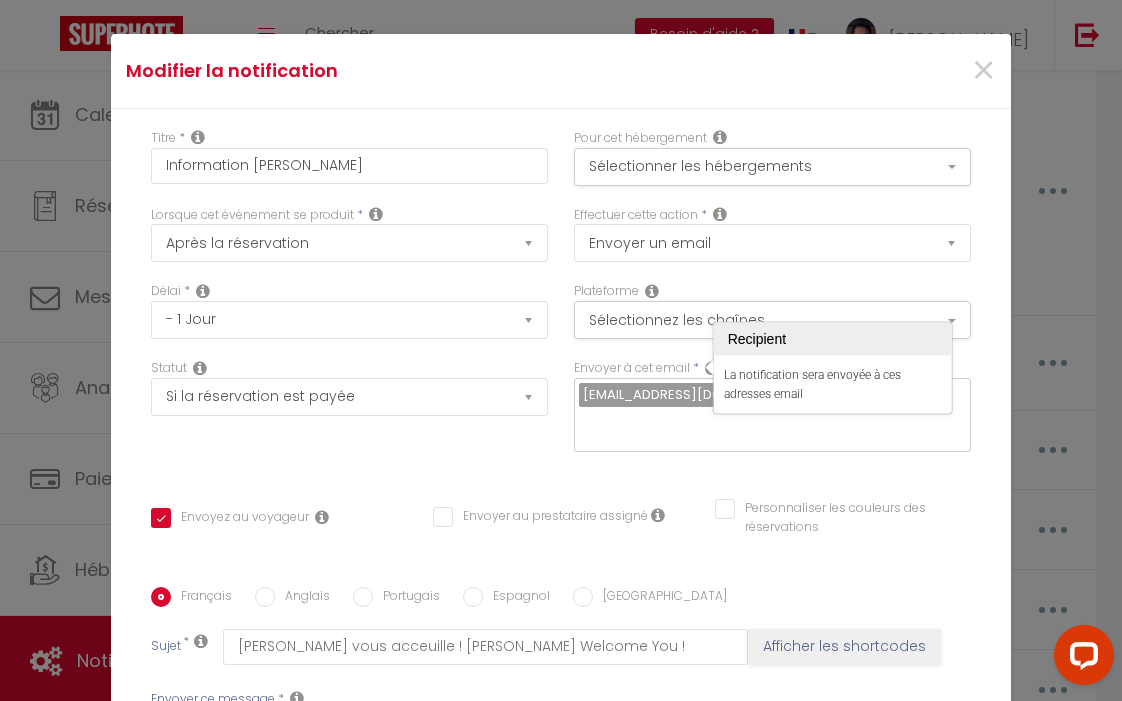 click at bounding box center [767, 425] 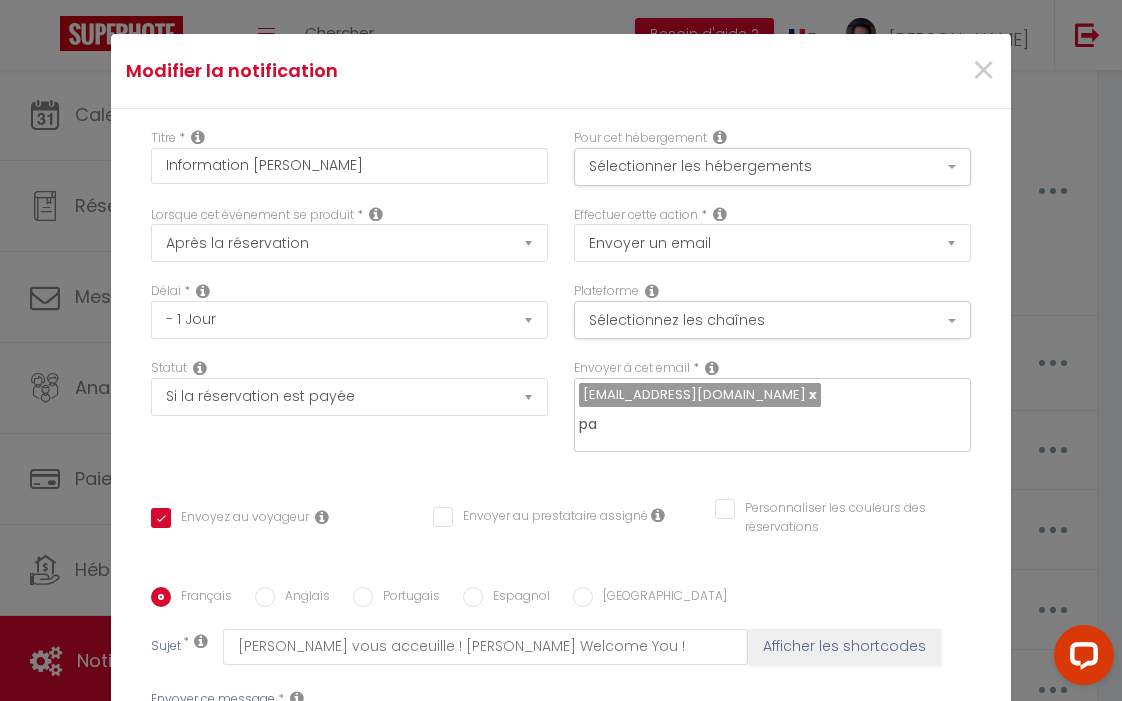 type on "p" 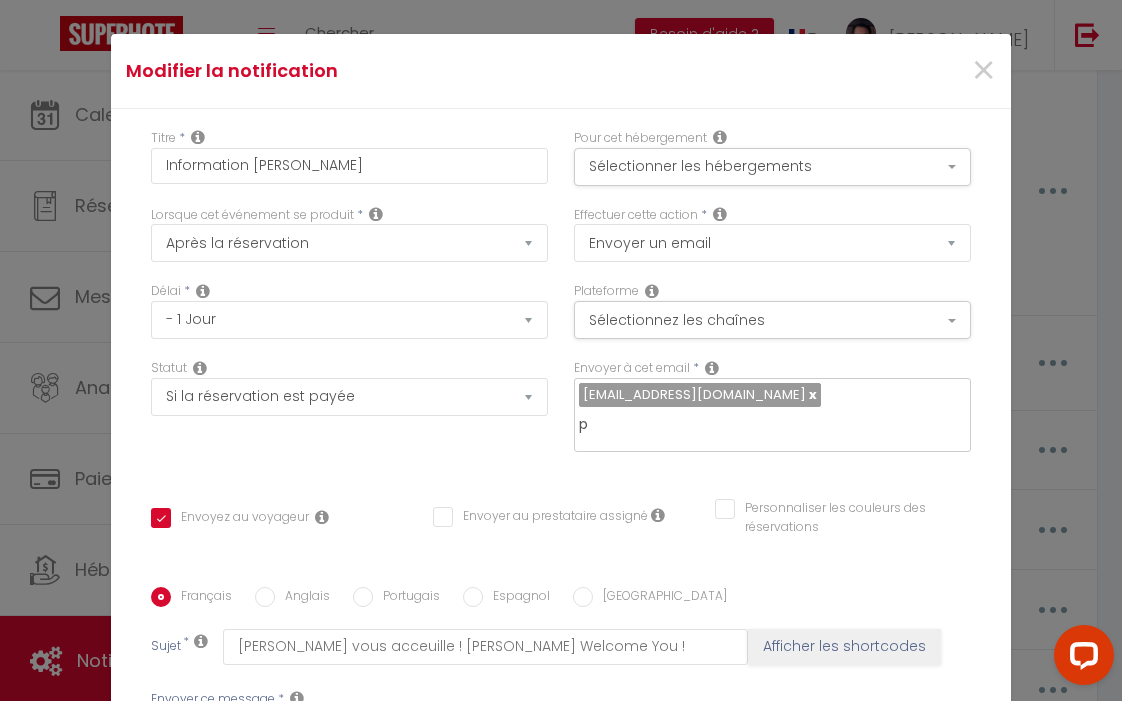 type 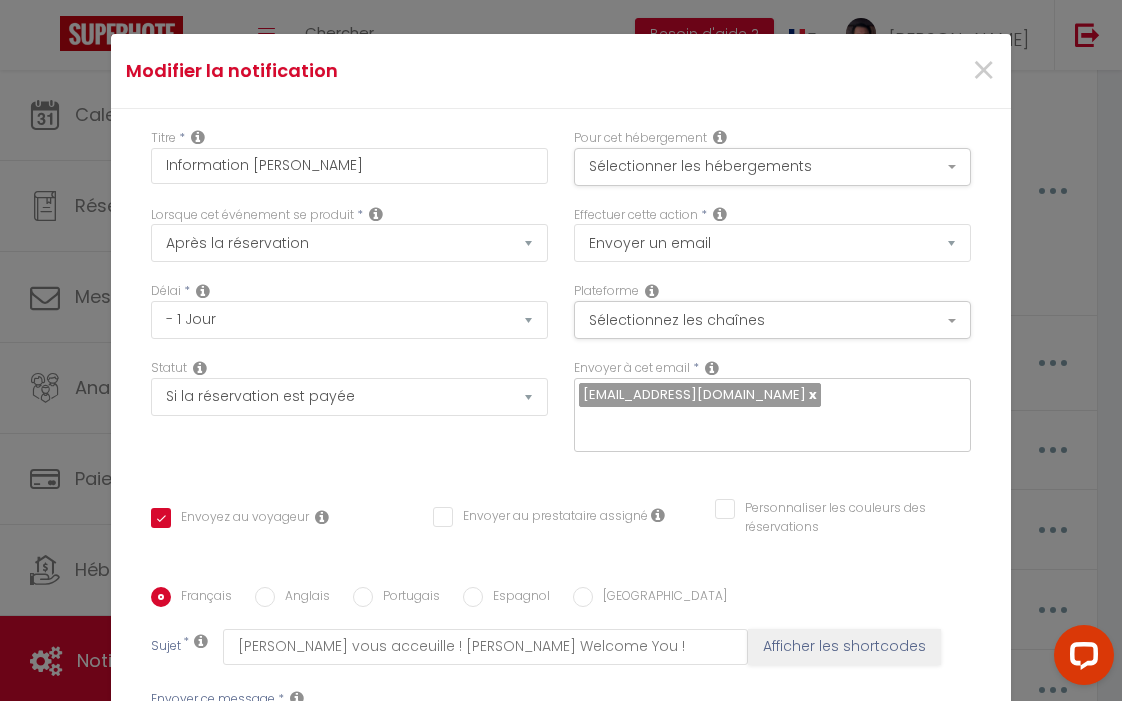 checkbox on "true" 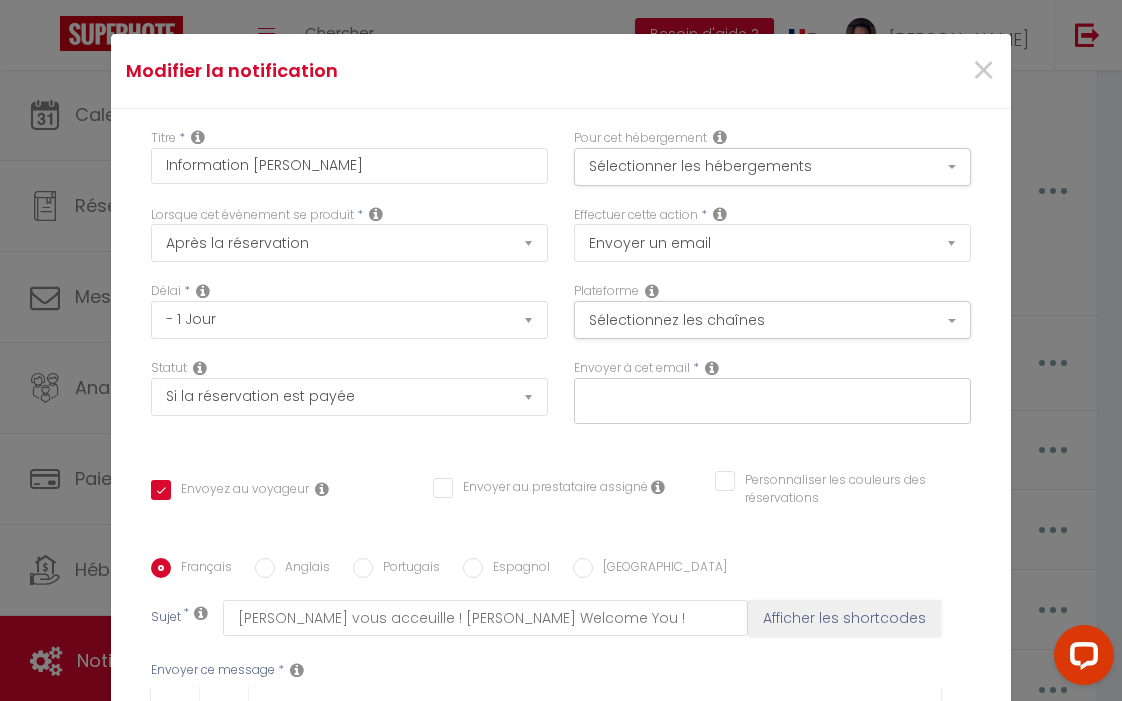 click at bounding box center [767, 397] 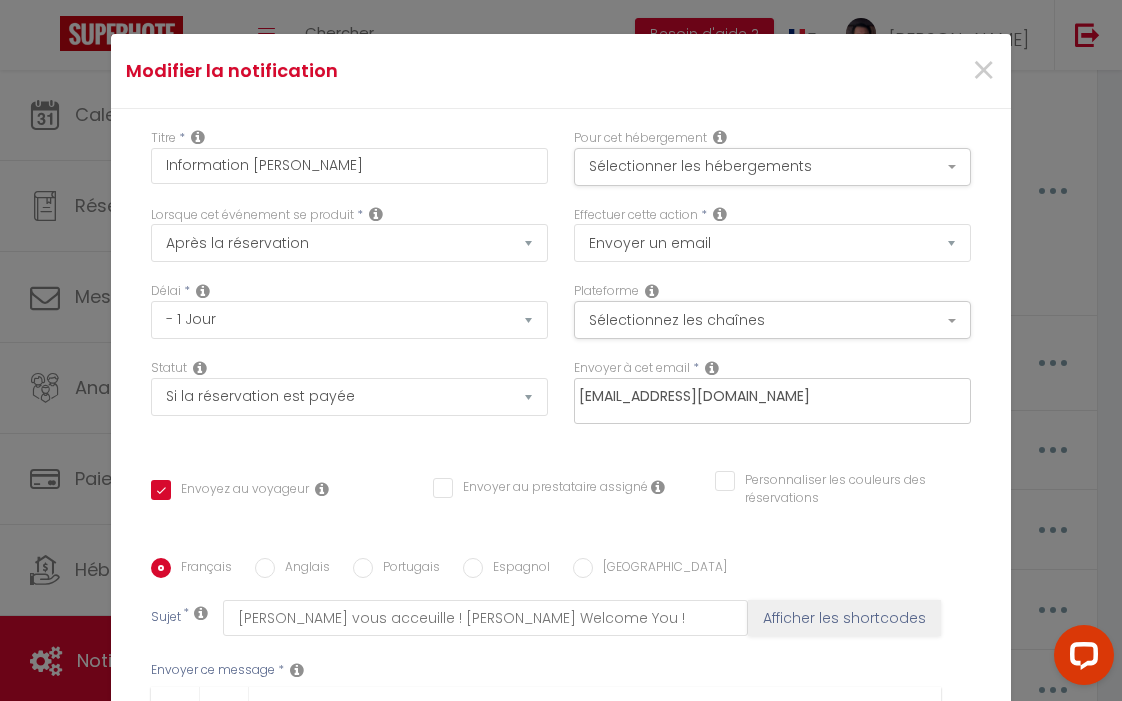 type on "[EMAIL_ADDRESS][DOMAIN_NAME]" 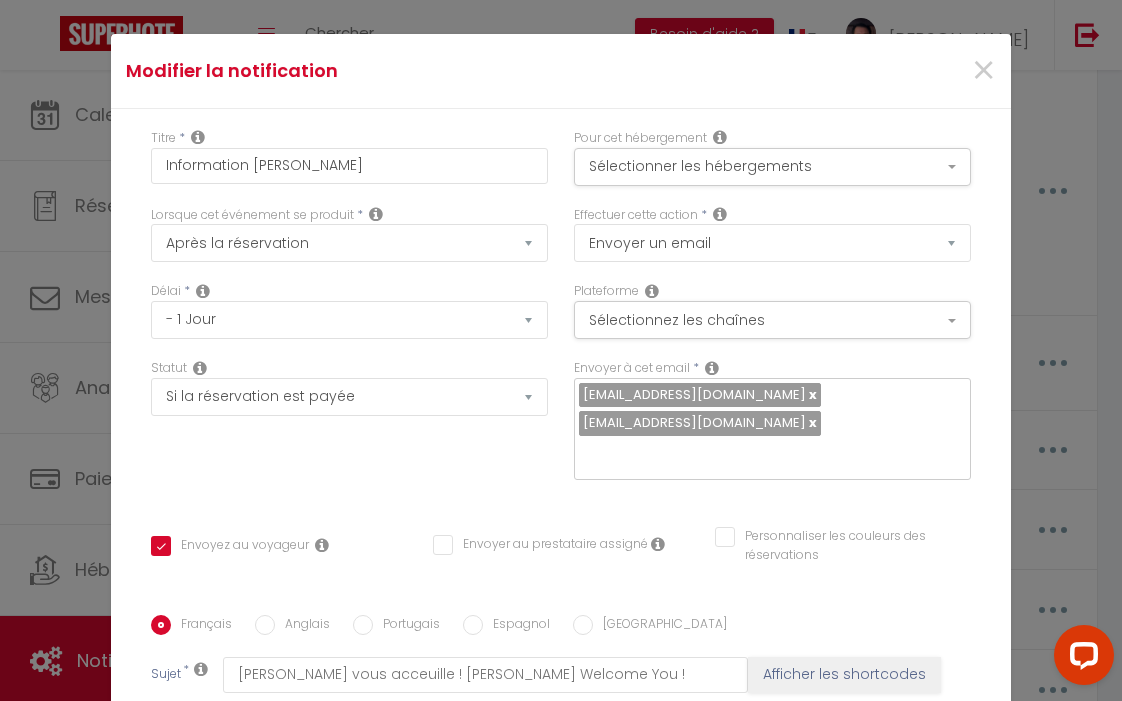 click at bounding box center [811, 422] 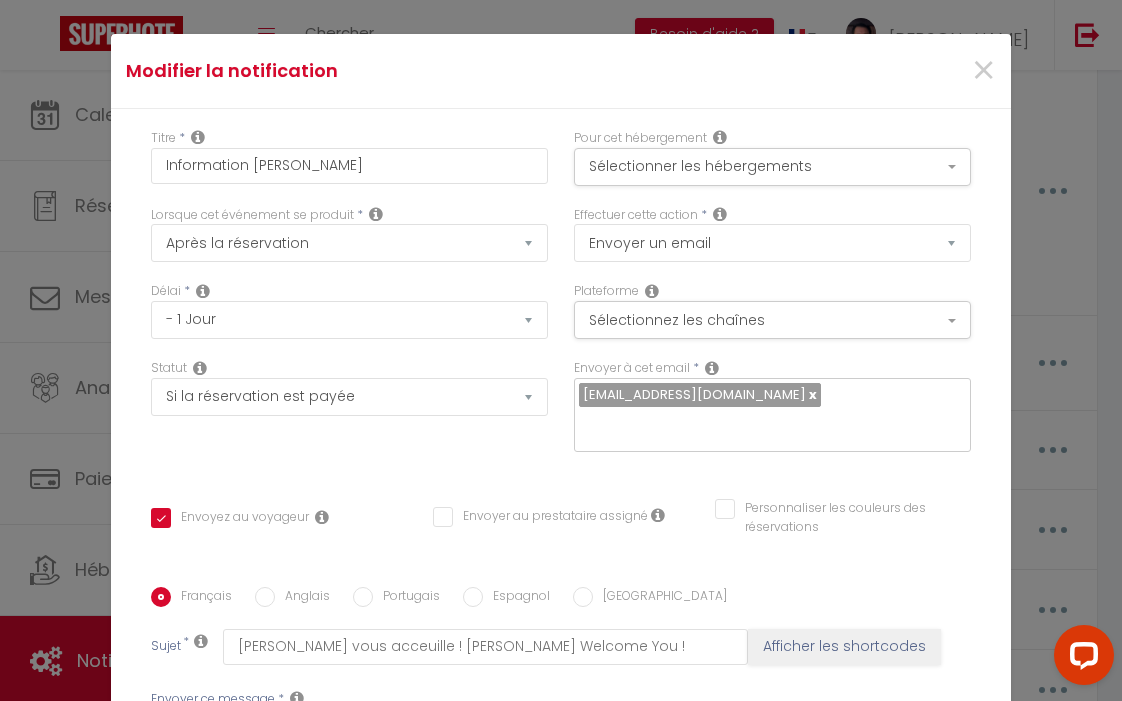 click at bounding box center [658, 515] 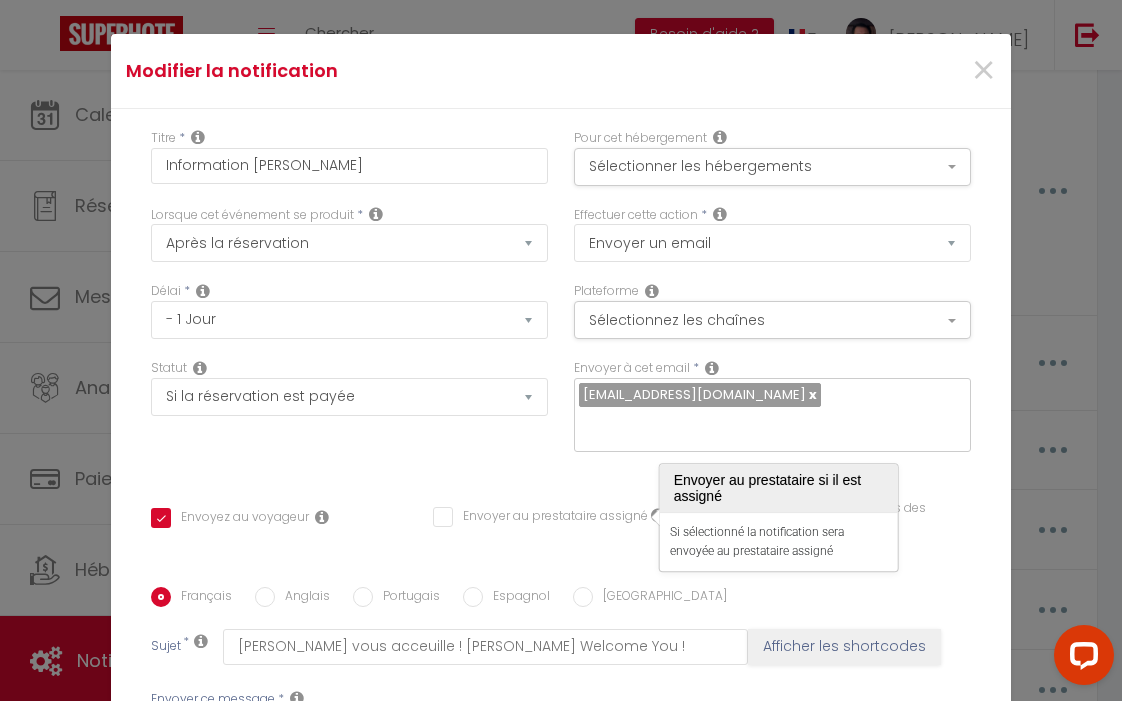 click on "Envoyer au prestataire assigné" at bounding box center (540, 517) 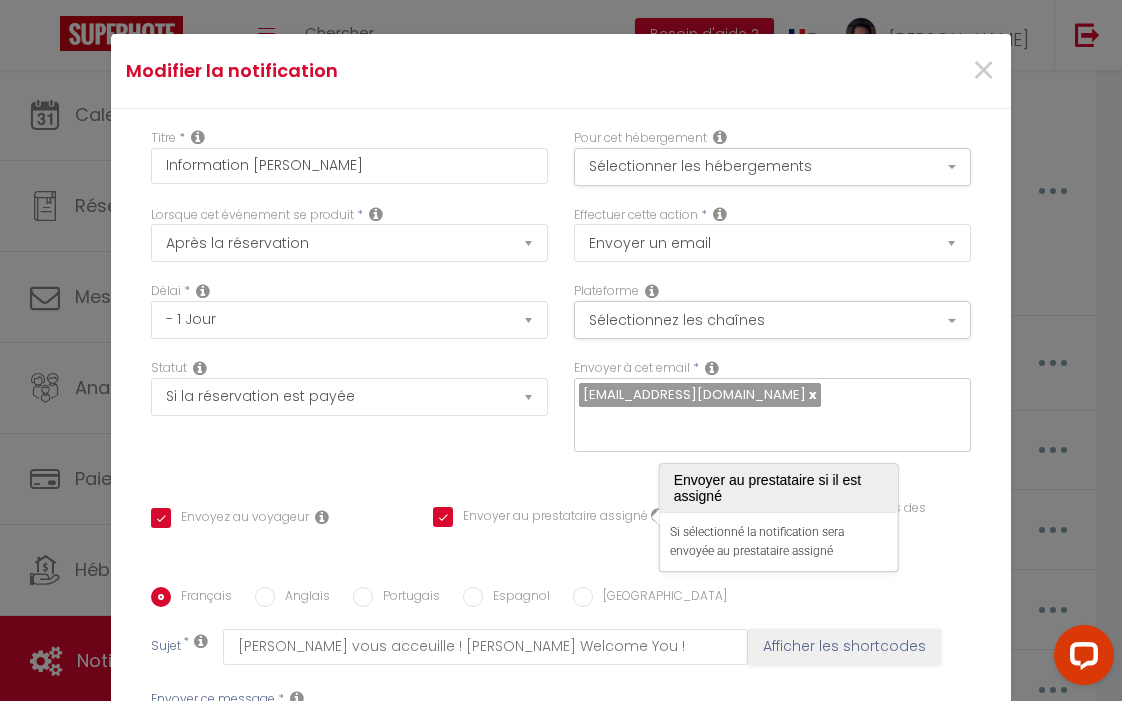 checkbox on "true" 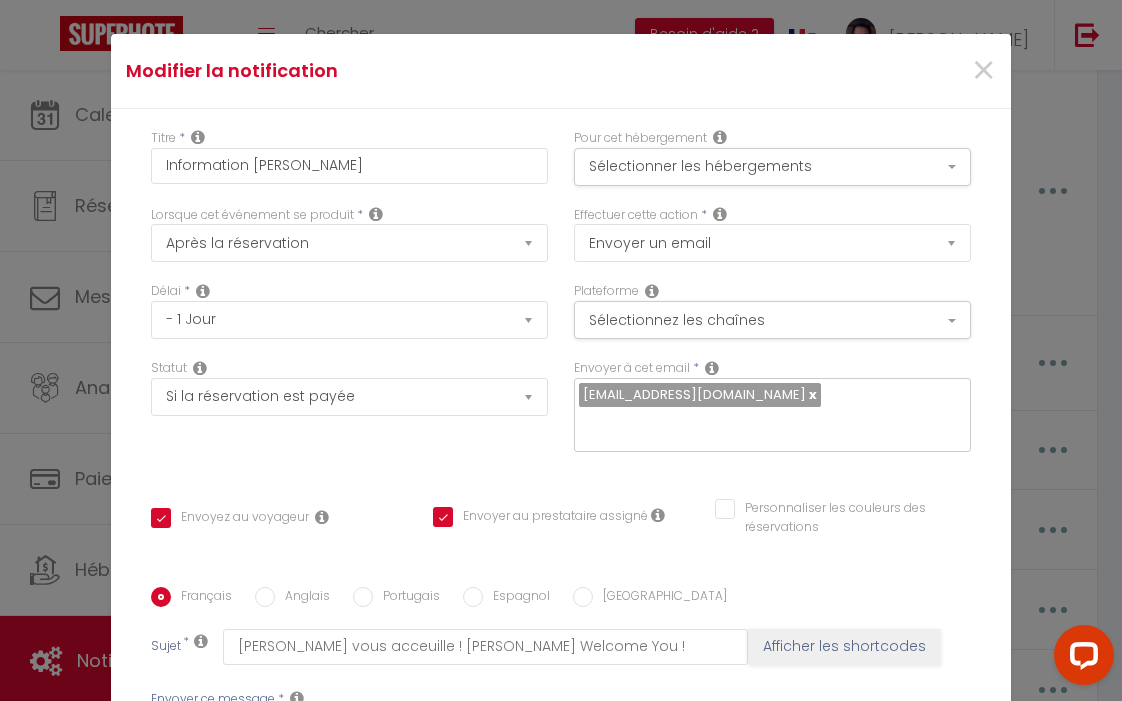 click on "Envoyer au prestataire assigné" at bounding box center (540, 517) 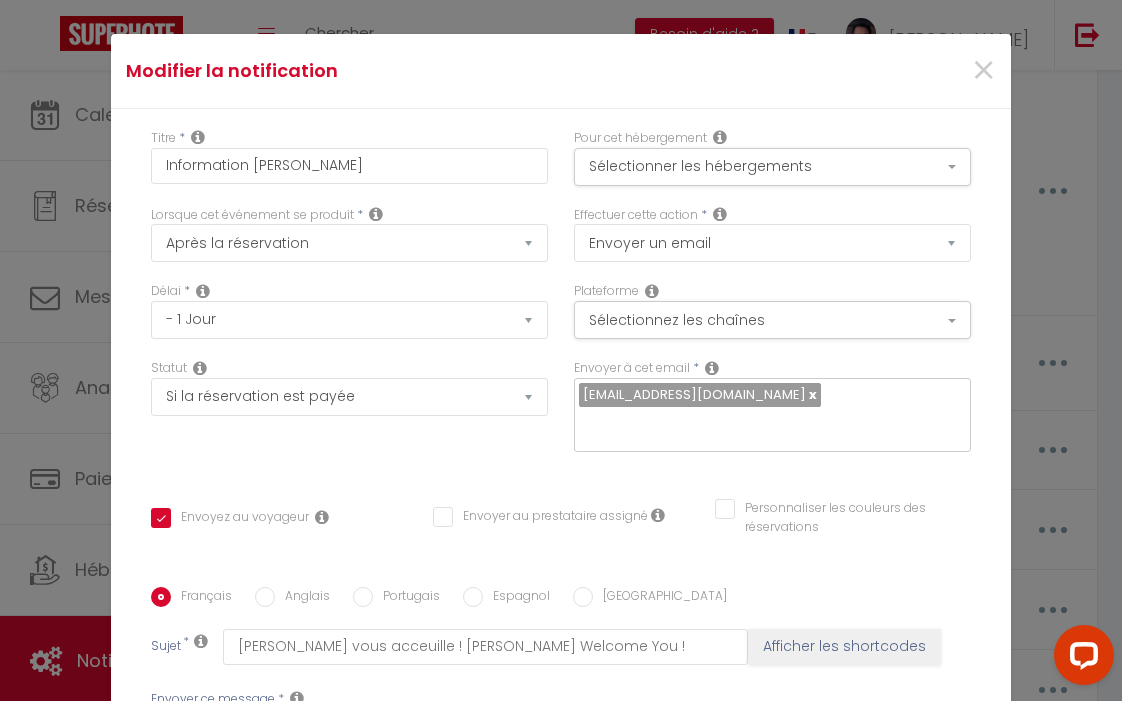 checkbox on "true" 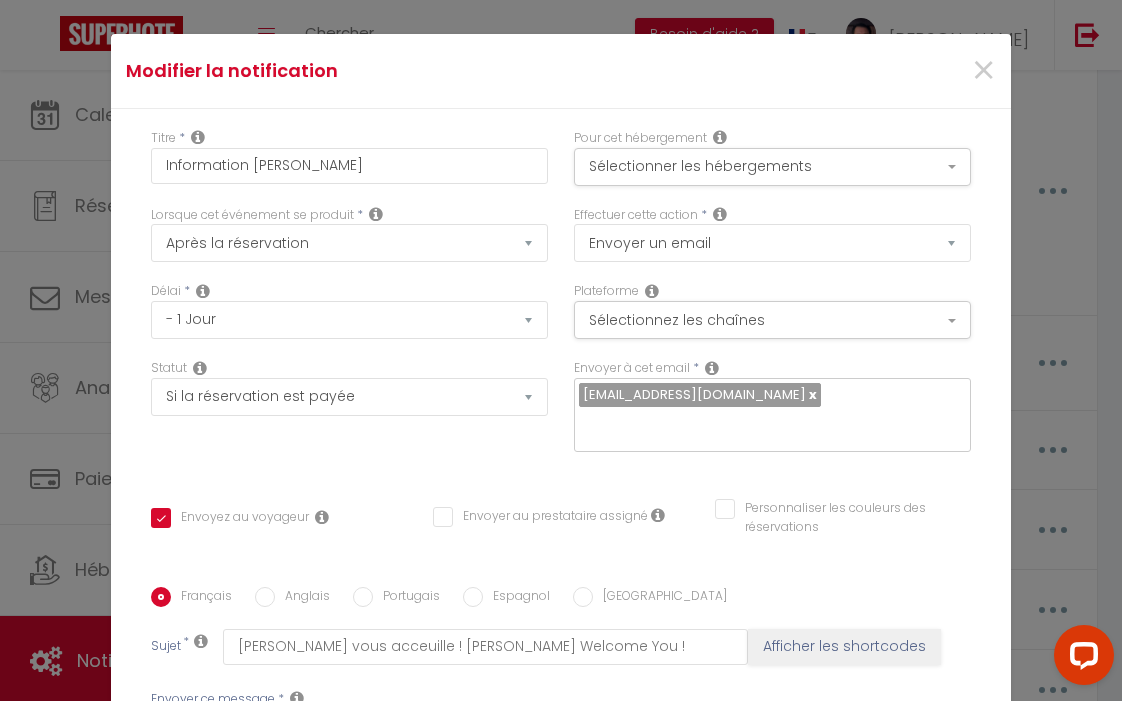 click at bounding box center (767, 425) 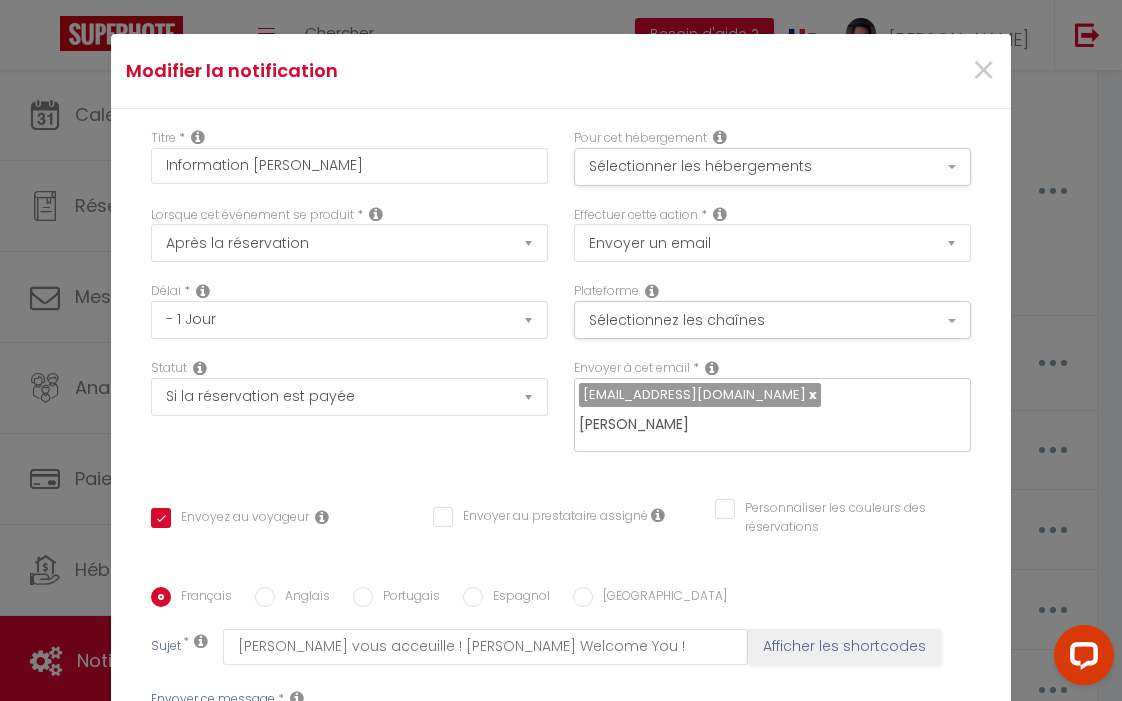 type on "paule" 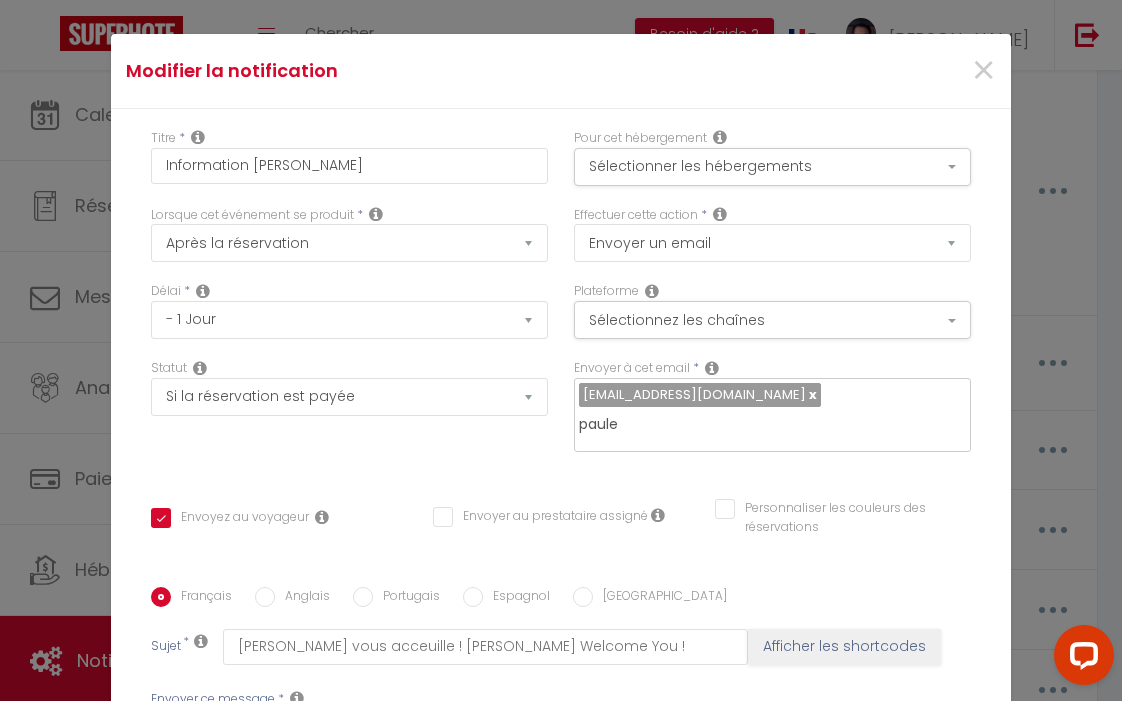 type 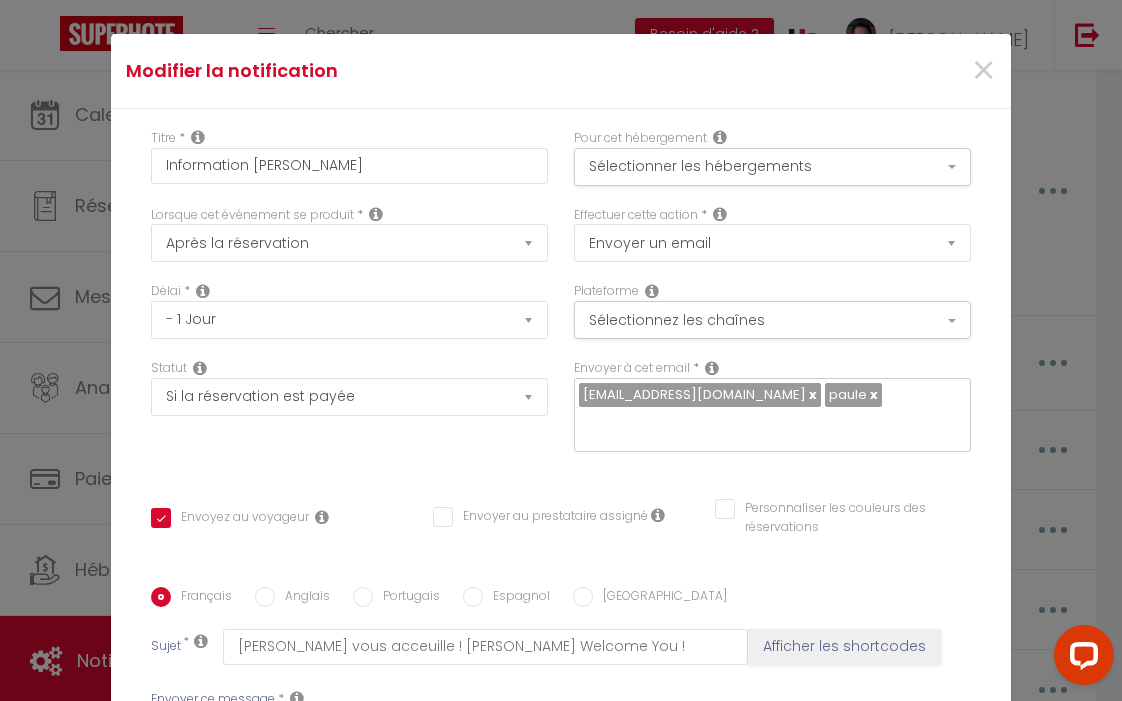 paste on "[EMAIL_ADDRESS][DOMAIN_NAME]" 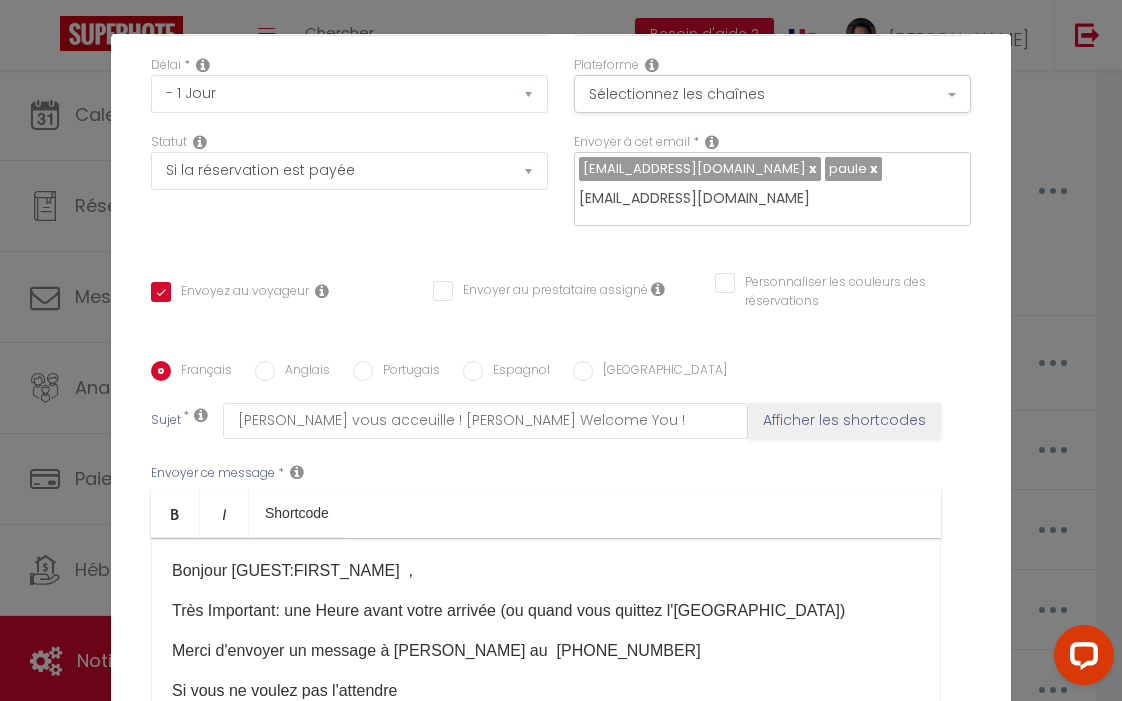 scroll, scrollTop: 390, scrollLeft: 0, axis: vertical 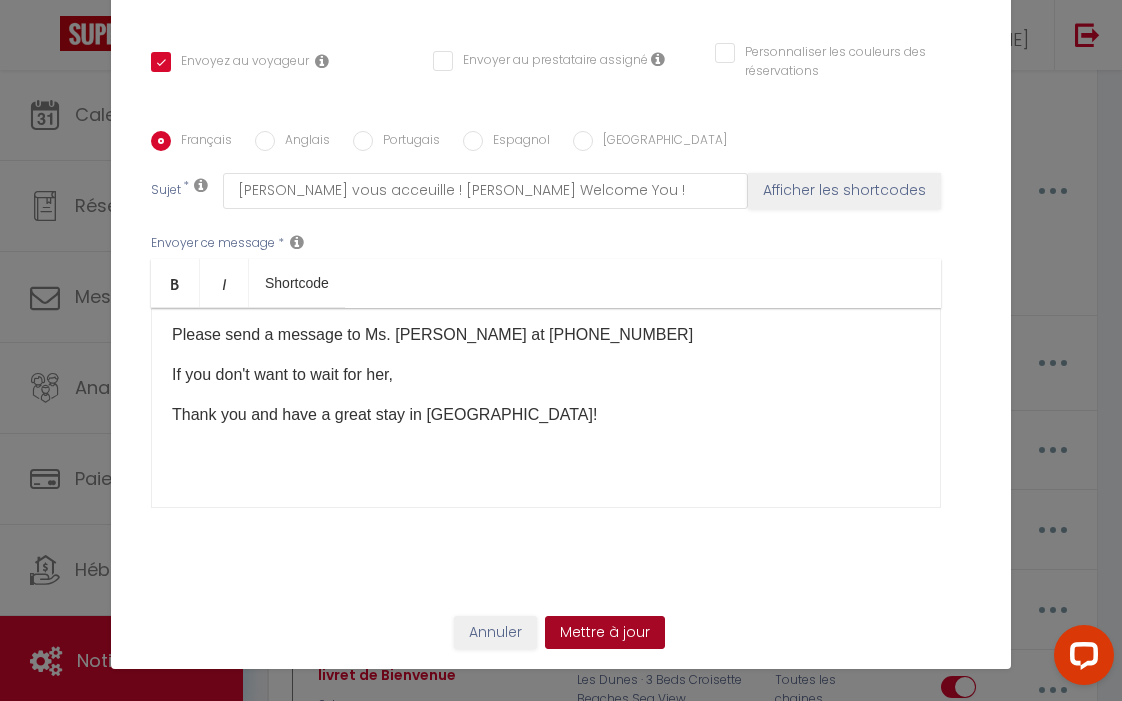 type on "[EMAIL_ADDRESS][DOMAIN_NAME]" 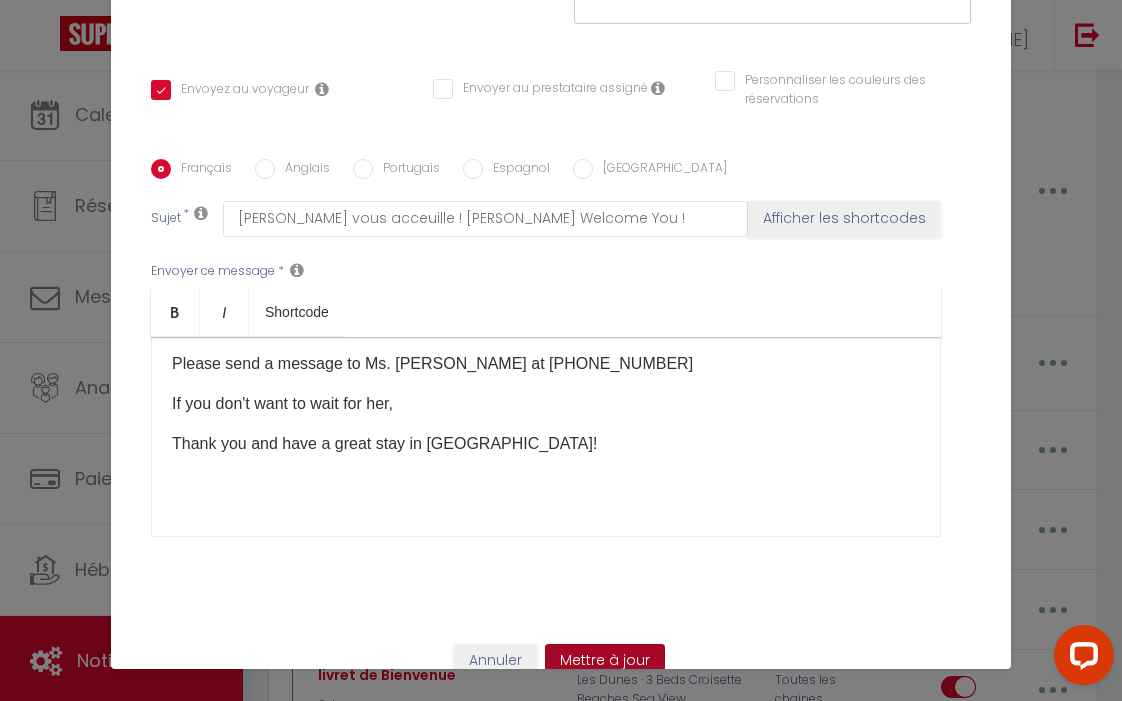 click on "Mettre à jour" at bounding box center (605, 661) 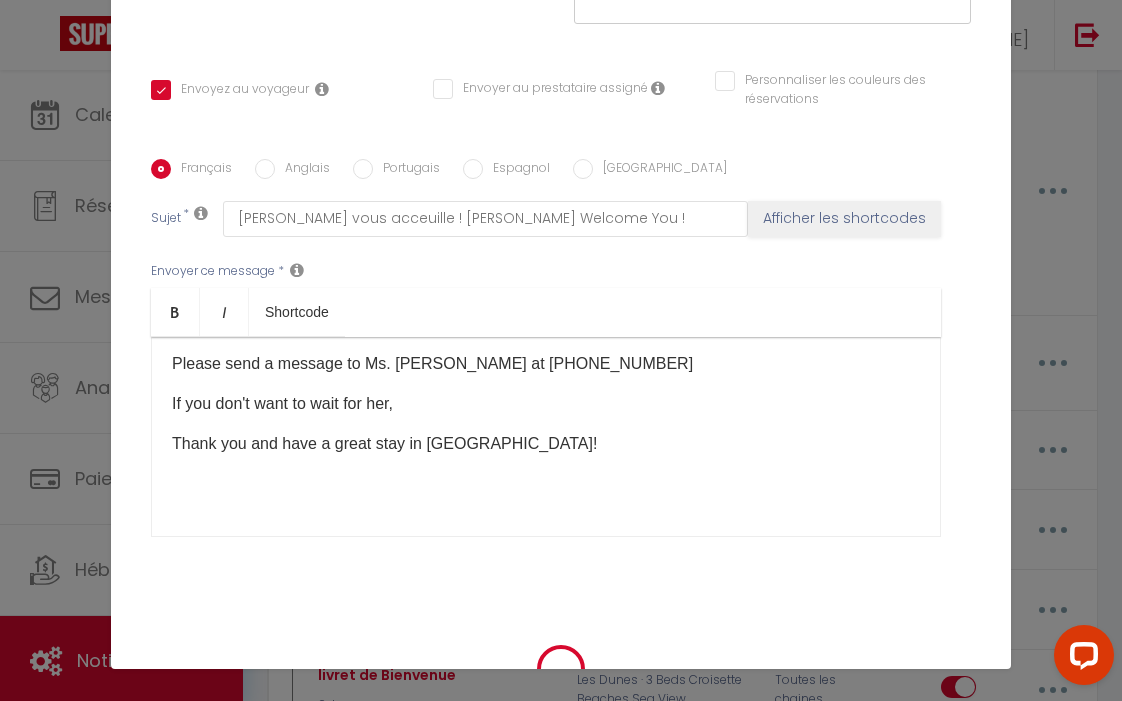 checkbox on "true" 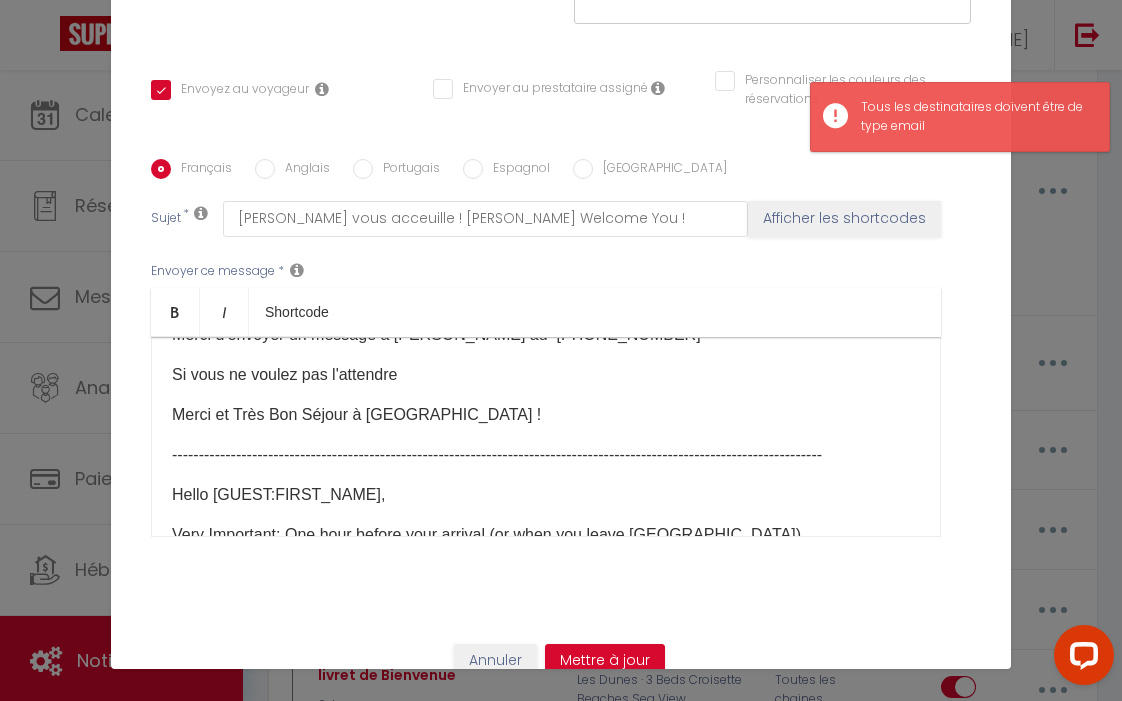 scroll, scrollTop: 0, scrollLeft: 0, axis: both 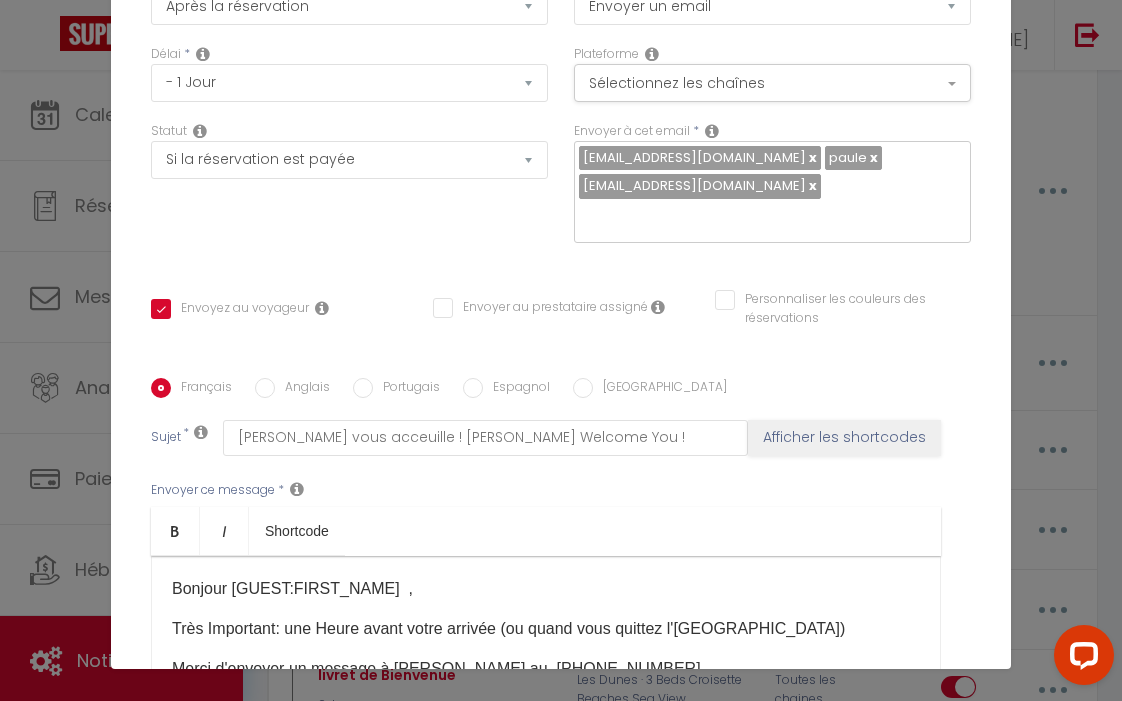 click at bounding box center [872, 157] 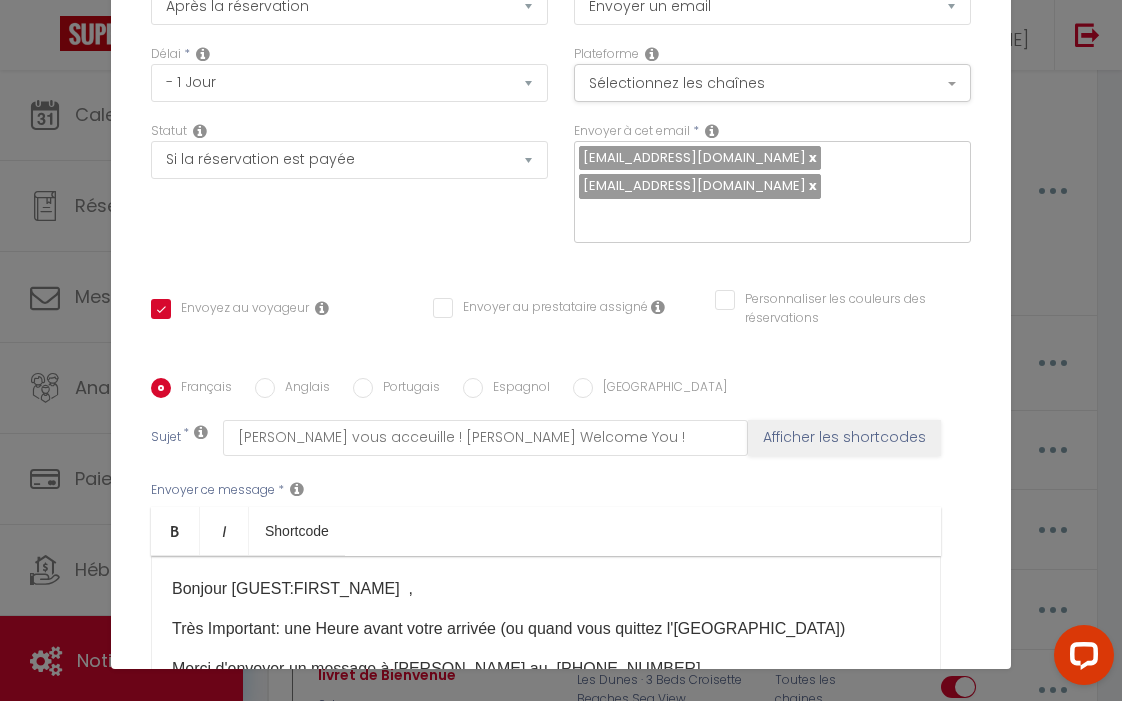 scroll, scrollTop: 401, scrollLeft: 0, axis: vertical 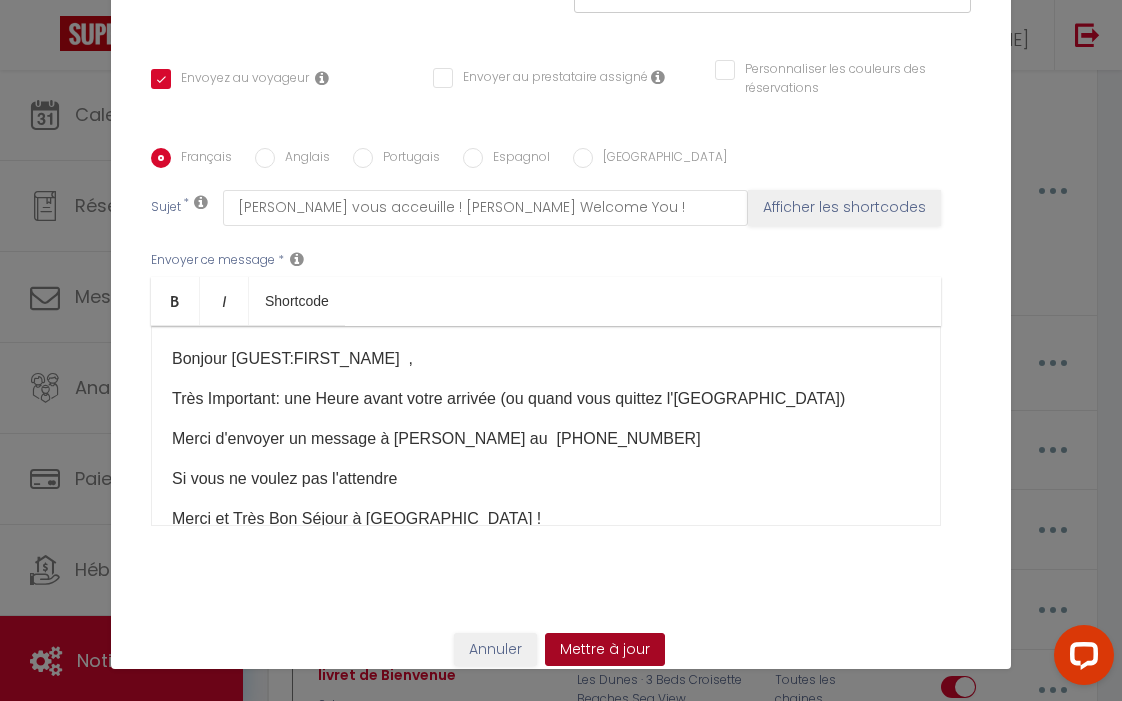 click on "Mettre à jour" at bounding box center [605, 650] 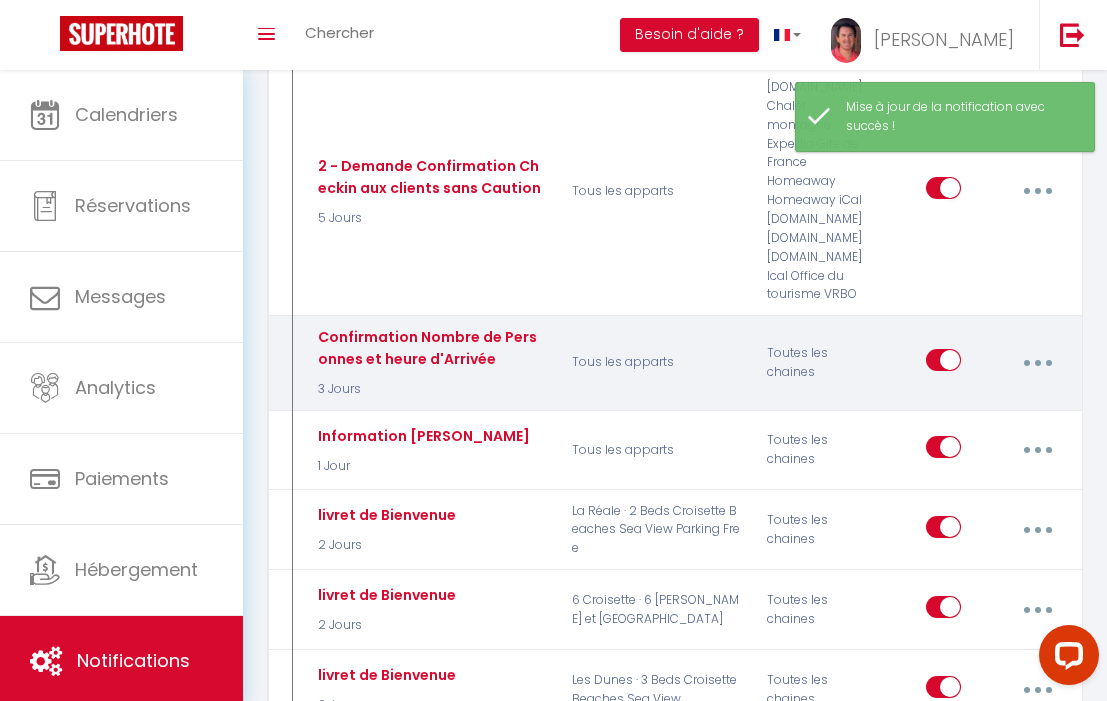 click at bounding box center (1037, 363) 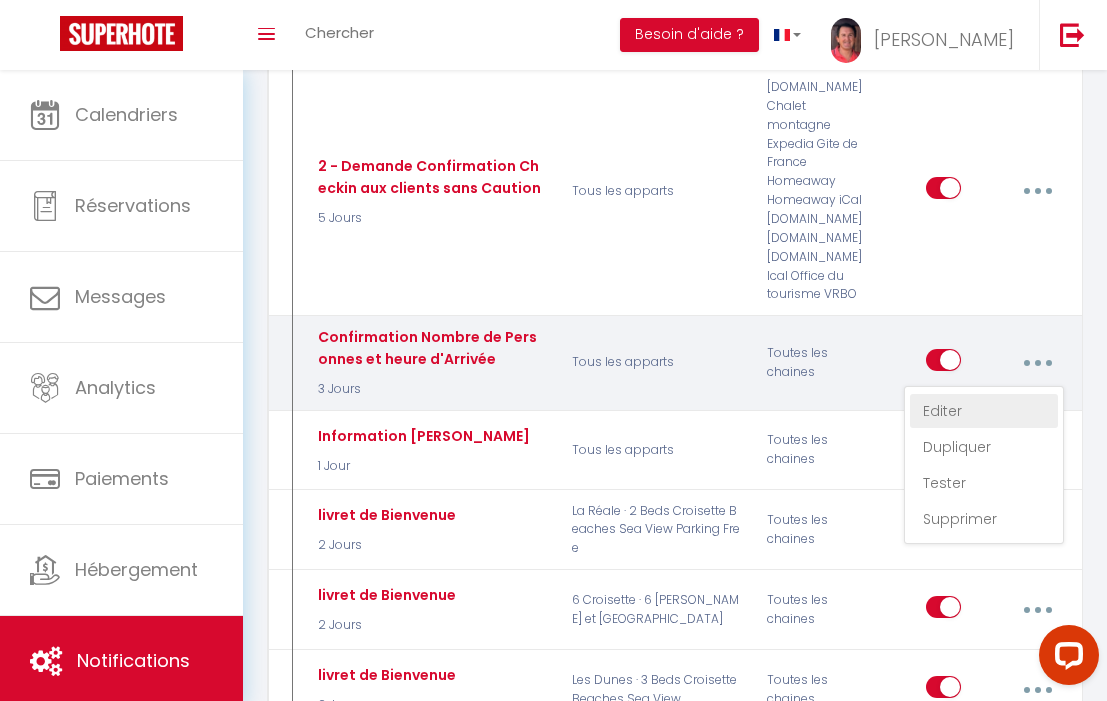 click on "Editer" at bounding box center (984, 411) 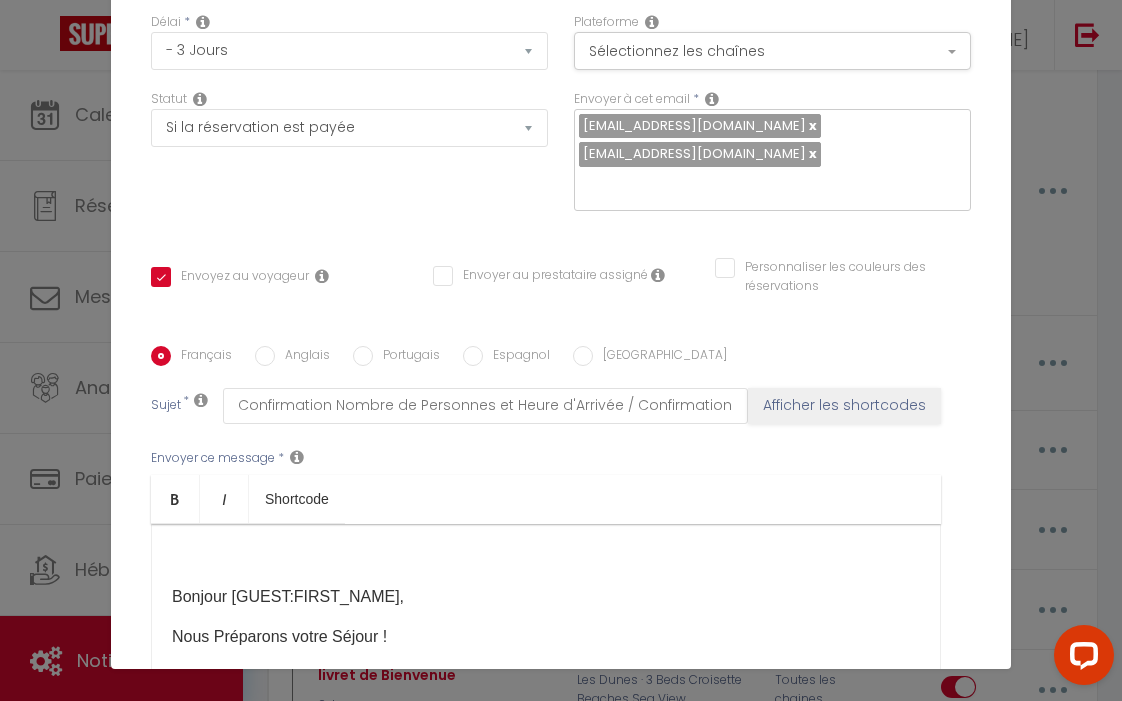 scroll, scrollTop: 276, scrollLeft: 0, axis: vertical 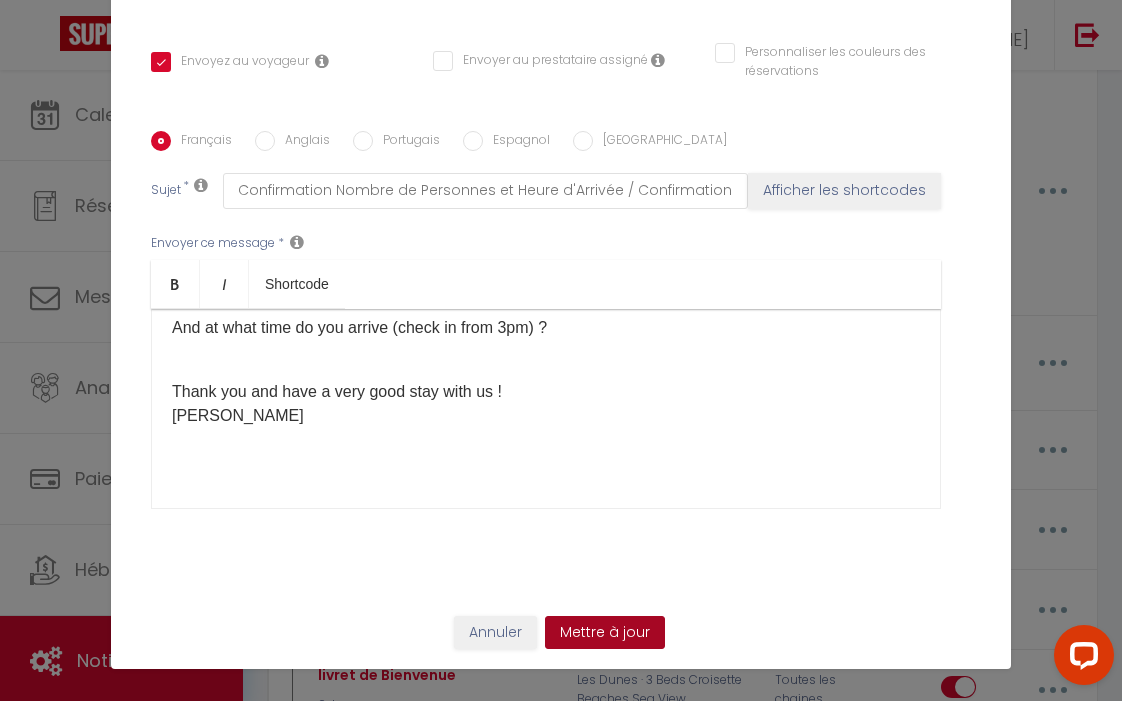 click on "Mettre à jour" at bounding box center [605, 633] 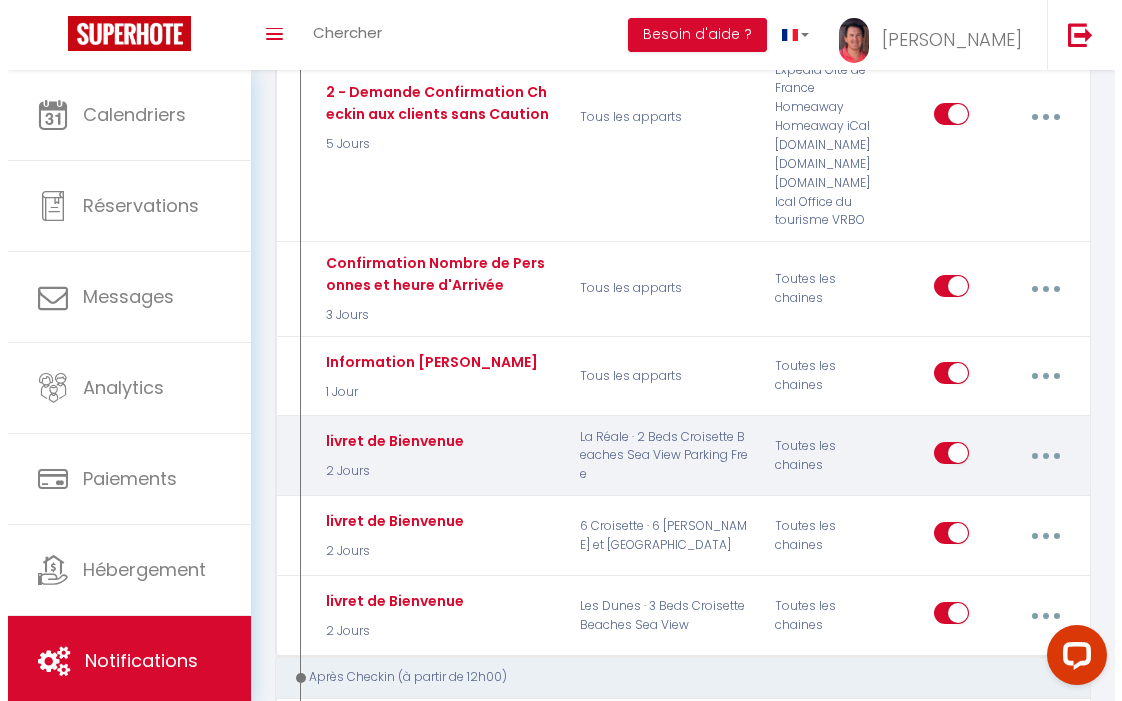 scroll, scrollTop: 991, scrollLeft: 0, axis: vertical 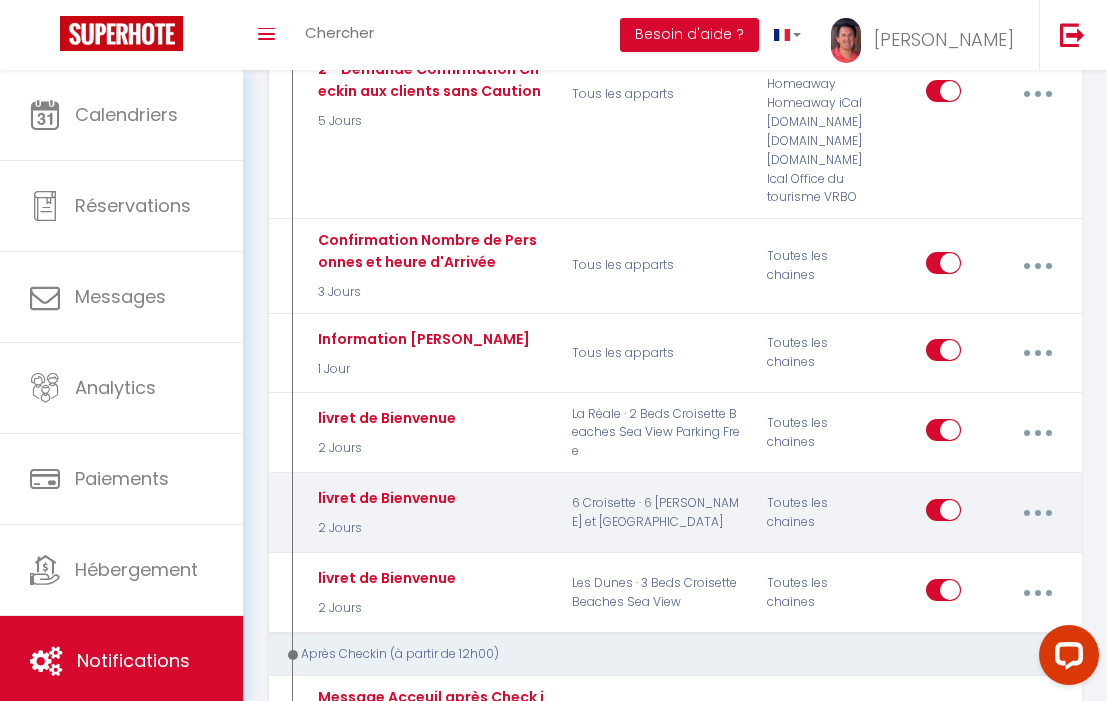 click at bounding box center (1037, 513) 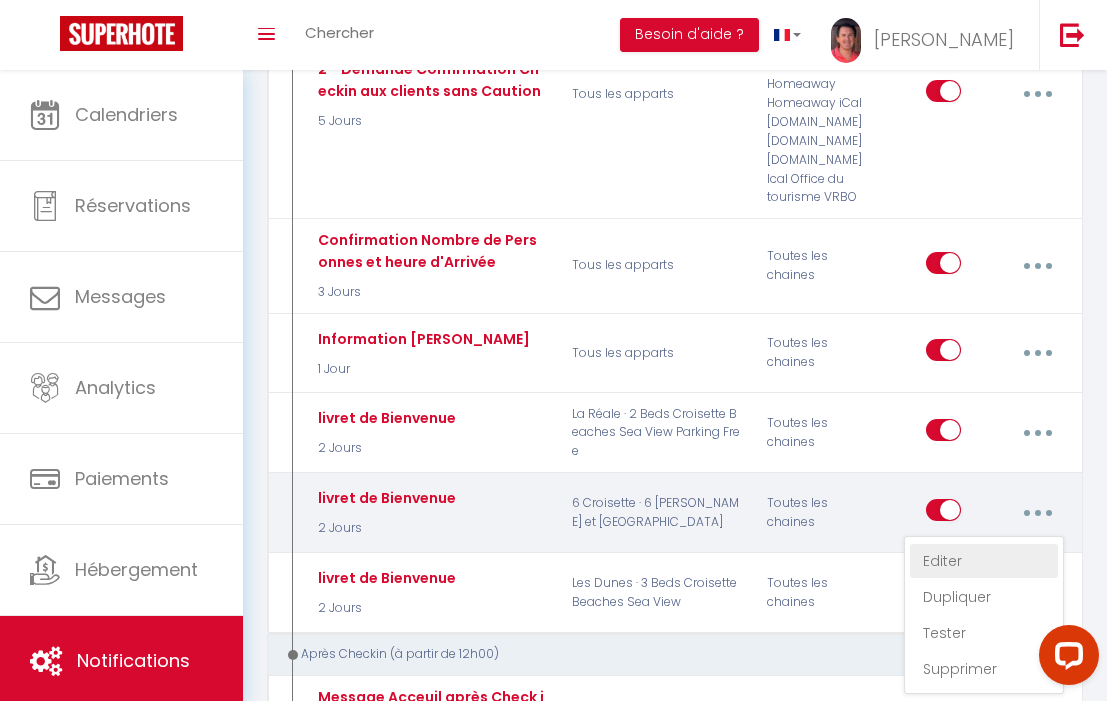 click on "Editer" at bounding box center [984, 561] 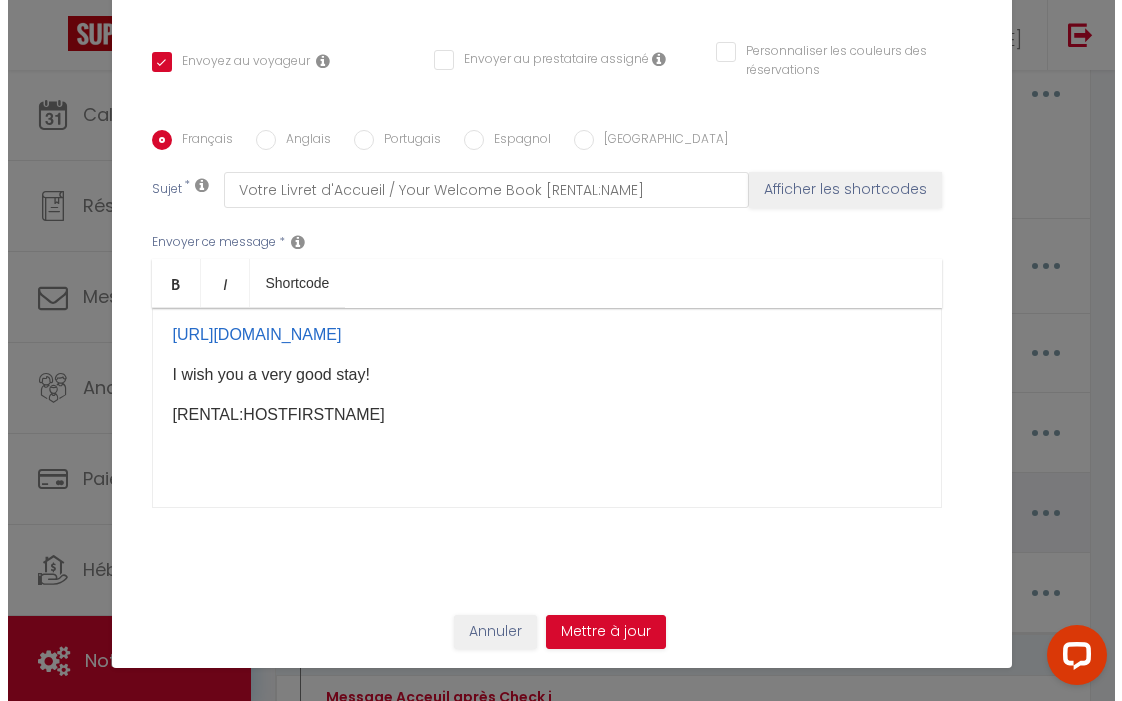 scroll, scrollTop: 422, scrollLeft: 0, axis: vertical 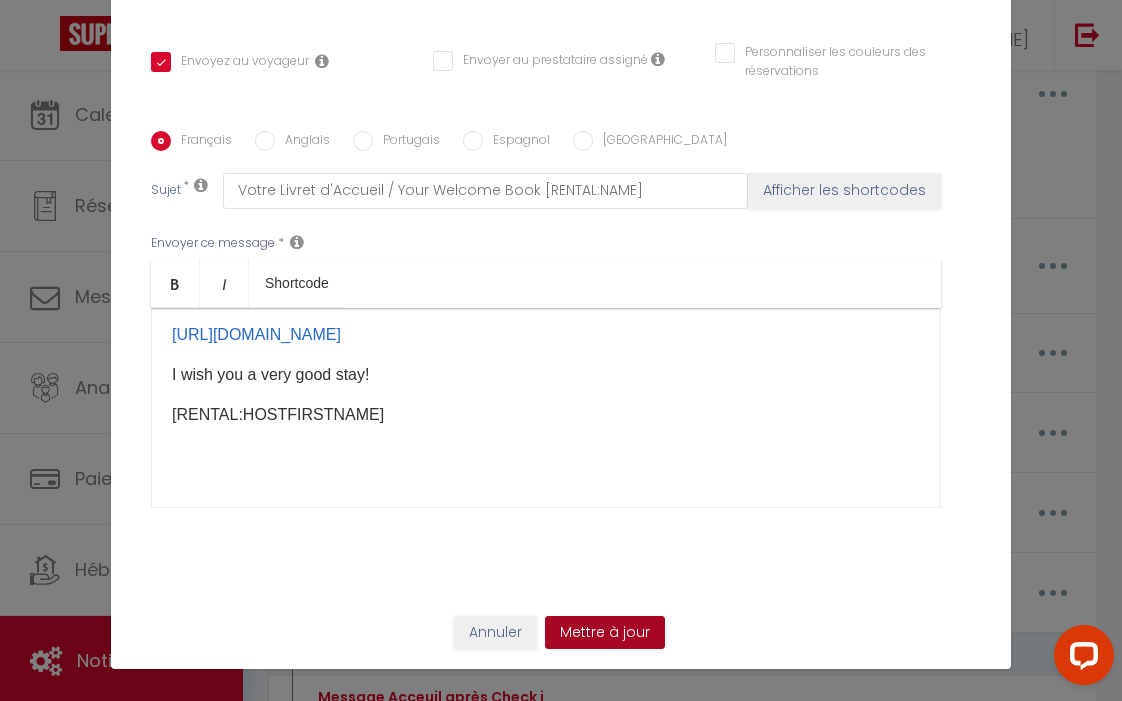 click on "Mettre à jour" at bounding box center [605, 633] 